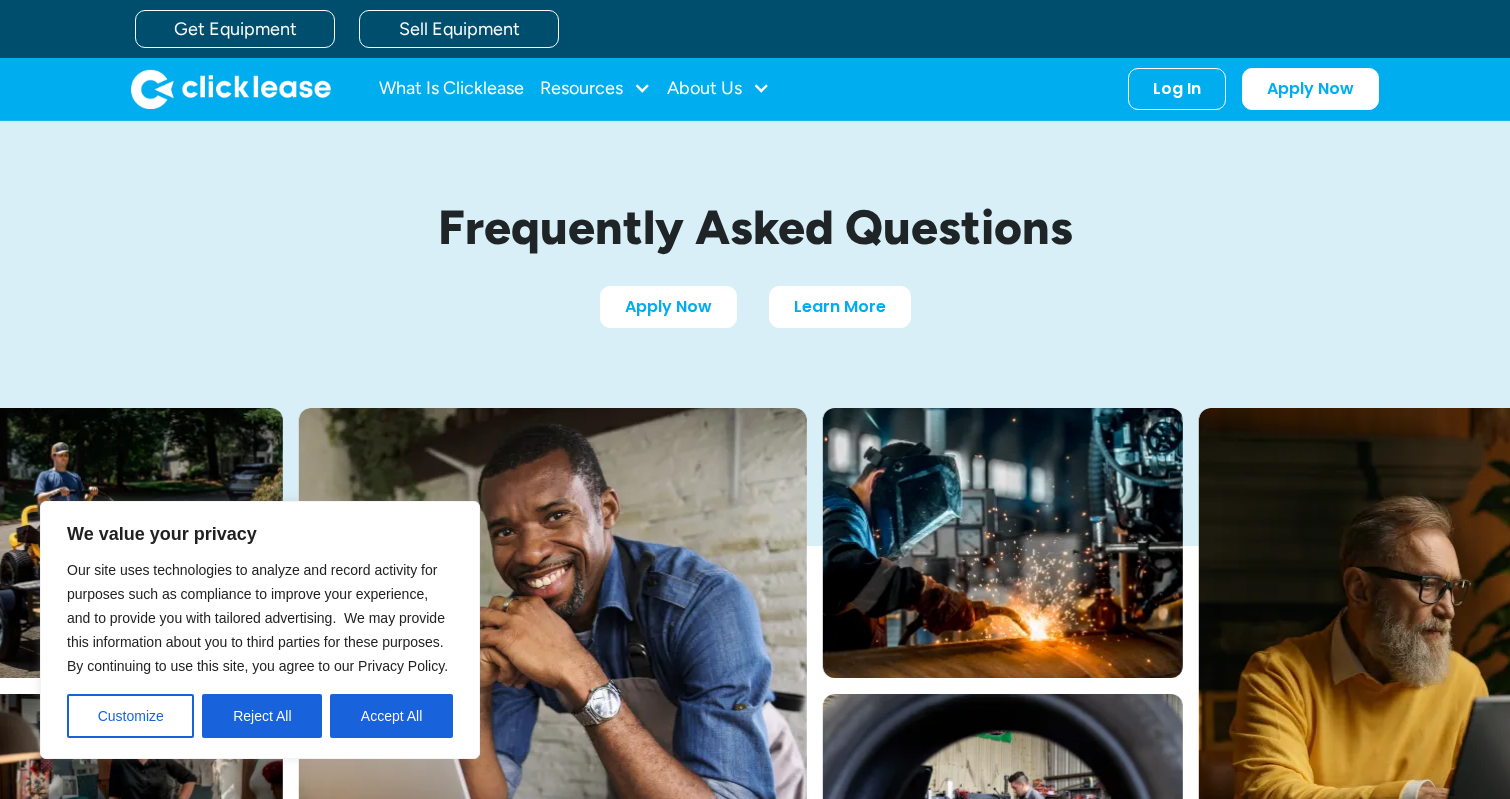 scroll, scrollTop: 207, scrollLeft: 0, axis: vertical 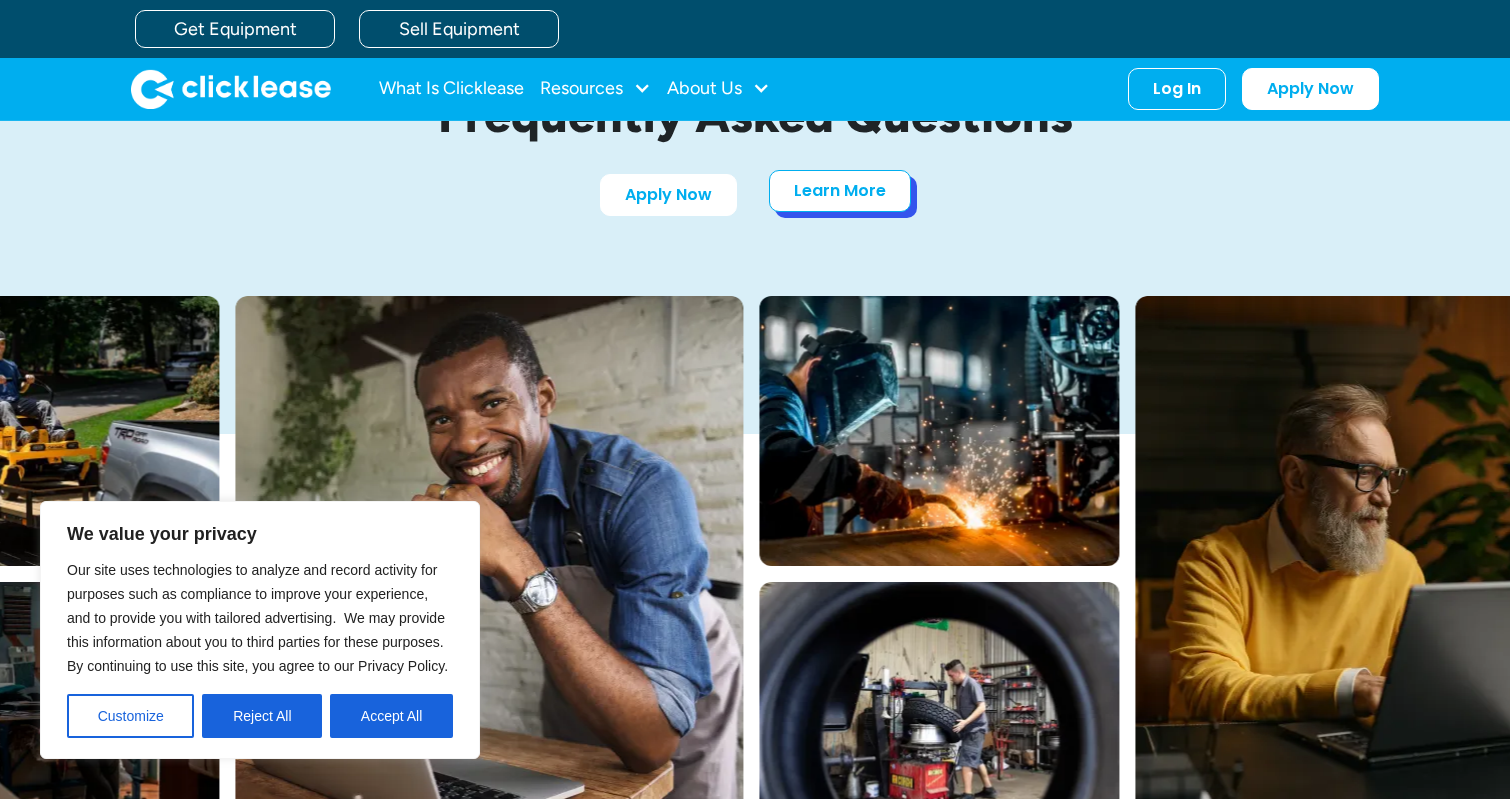 click on "Learn More" at bounding box center (840, 191) 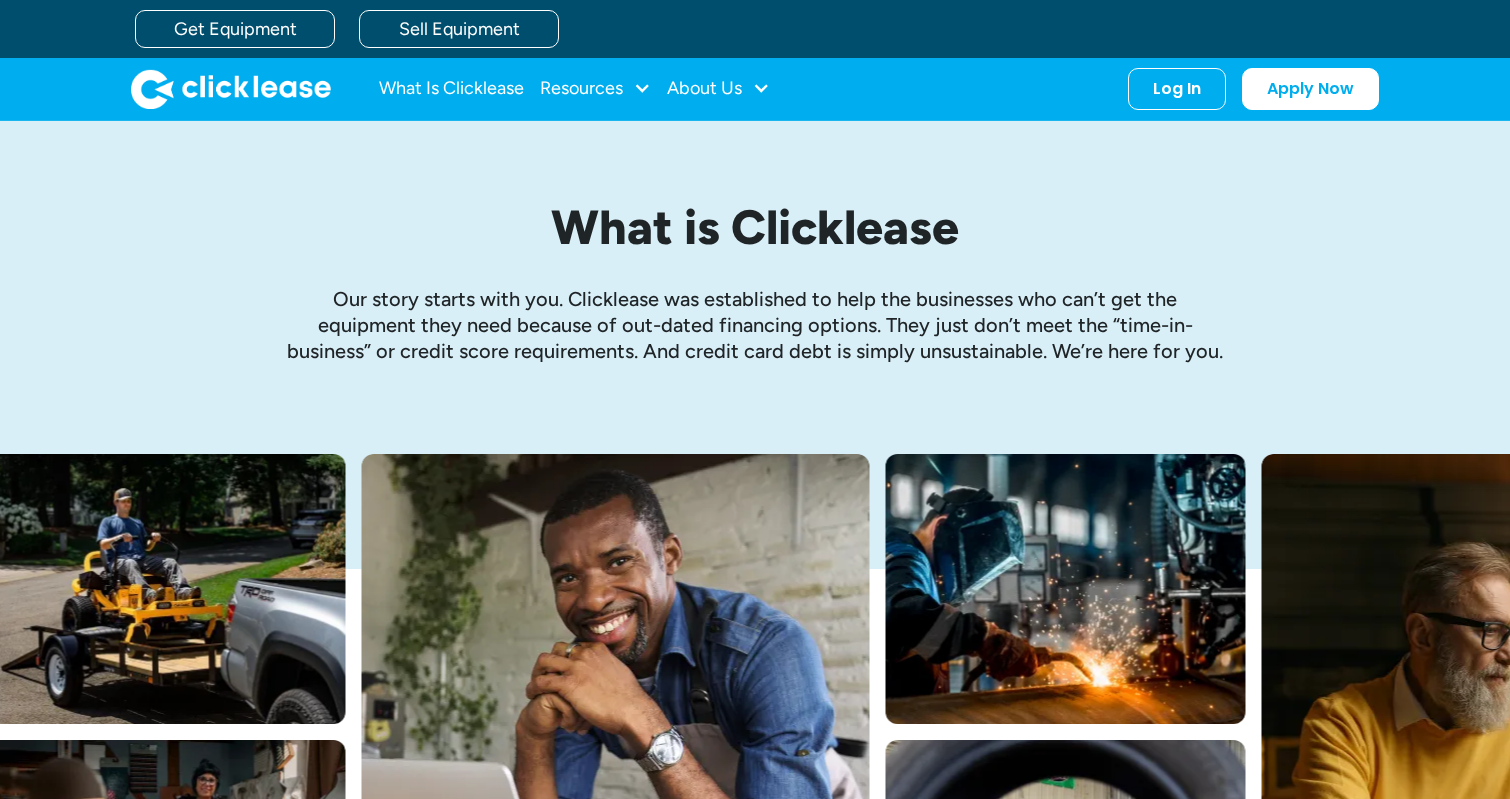 scroll, scrollTop: 0, scrollLeft: 0, axis: both 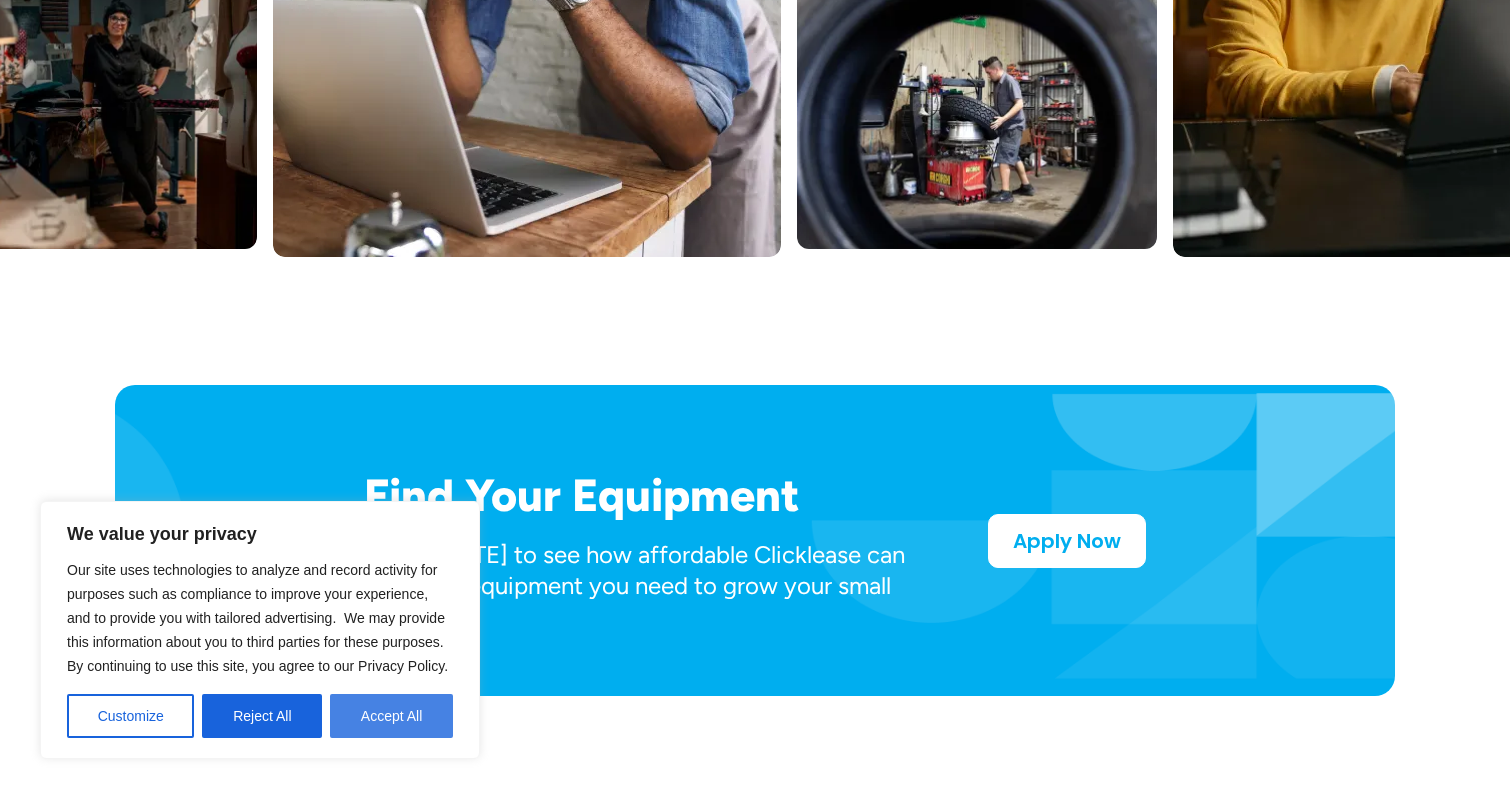 click on "Accept All" at bounding box center (391, 716) 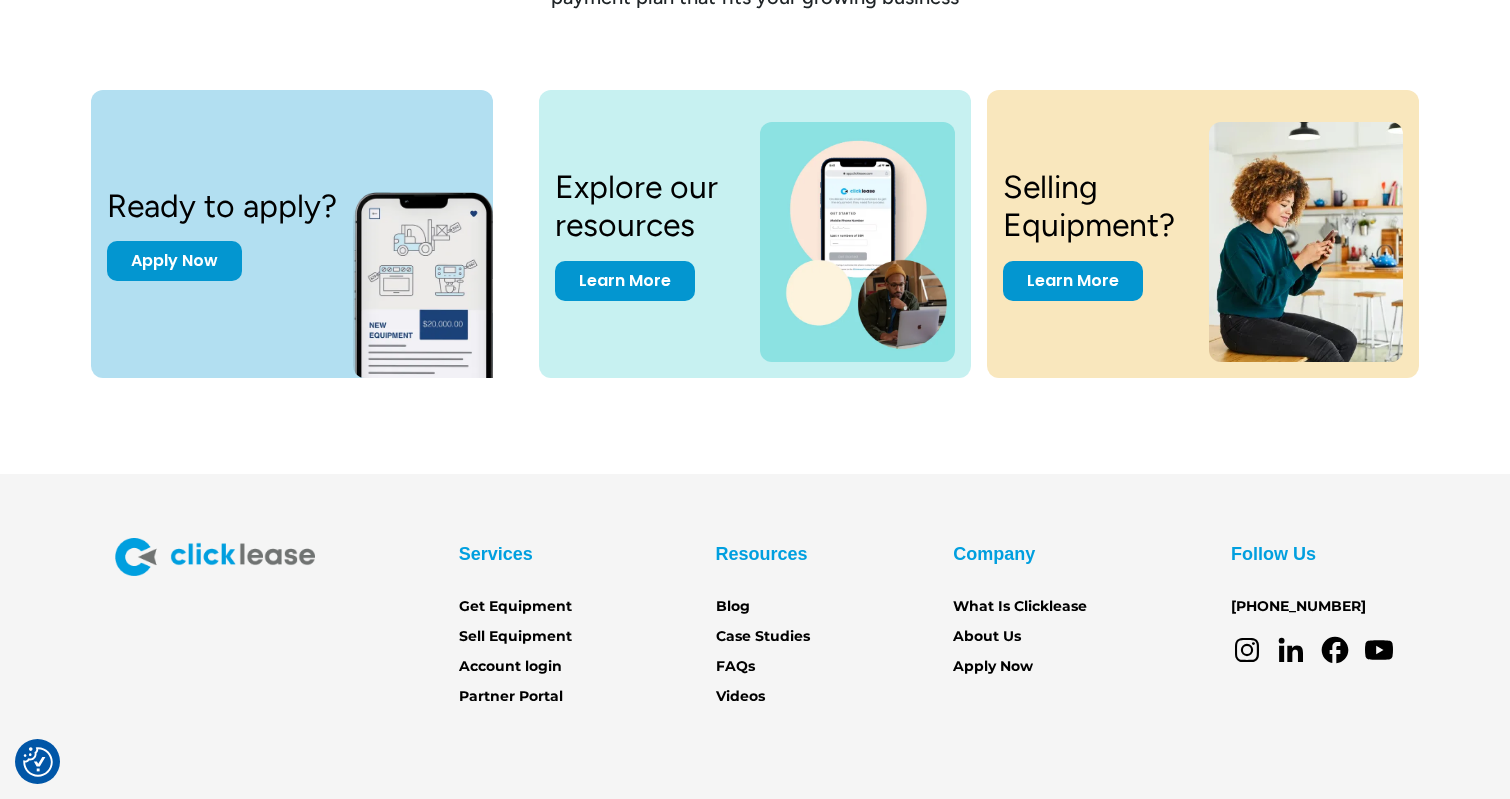 scroll, scrollTop: 2680, scrollLeft: 0, axis: vertical 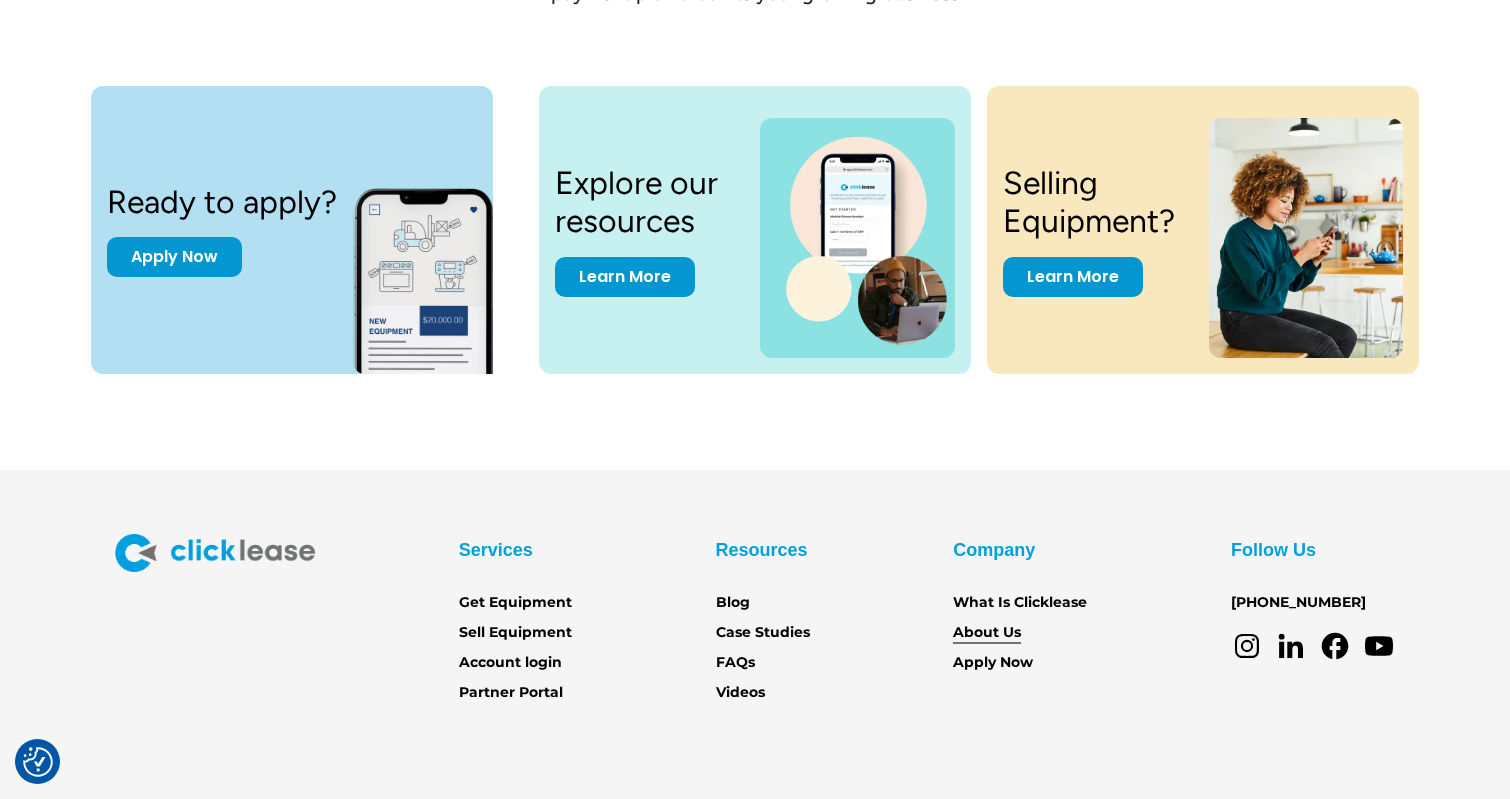 click on "About Us" at bounding box center (987, 633) 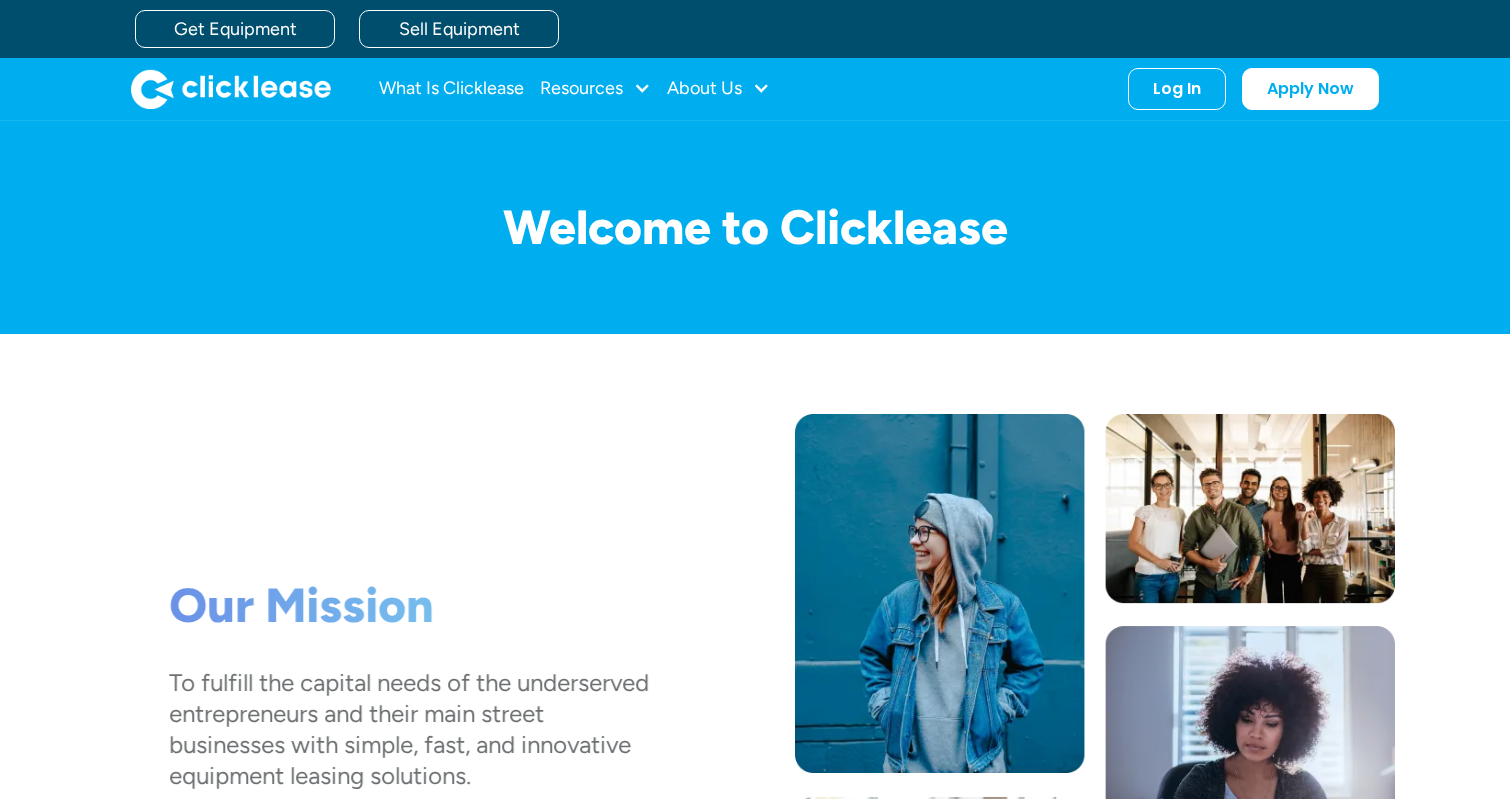scroll, scrollTop: 314, scrollLeft: 0, axis: vertical 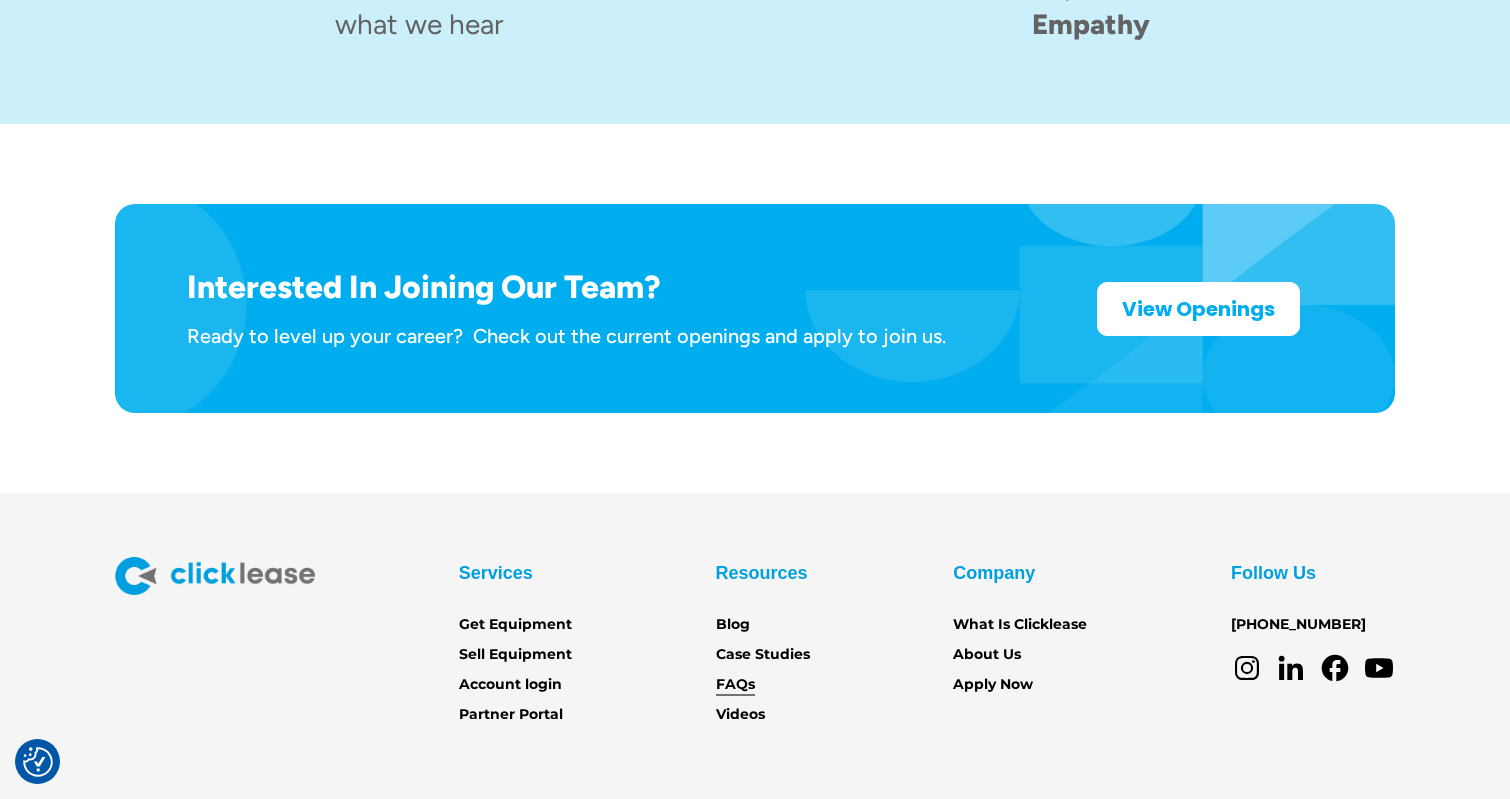 click on "FAQs" at bounding box center [735, 685] 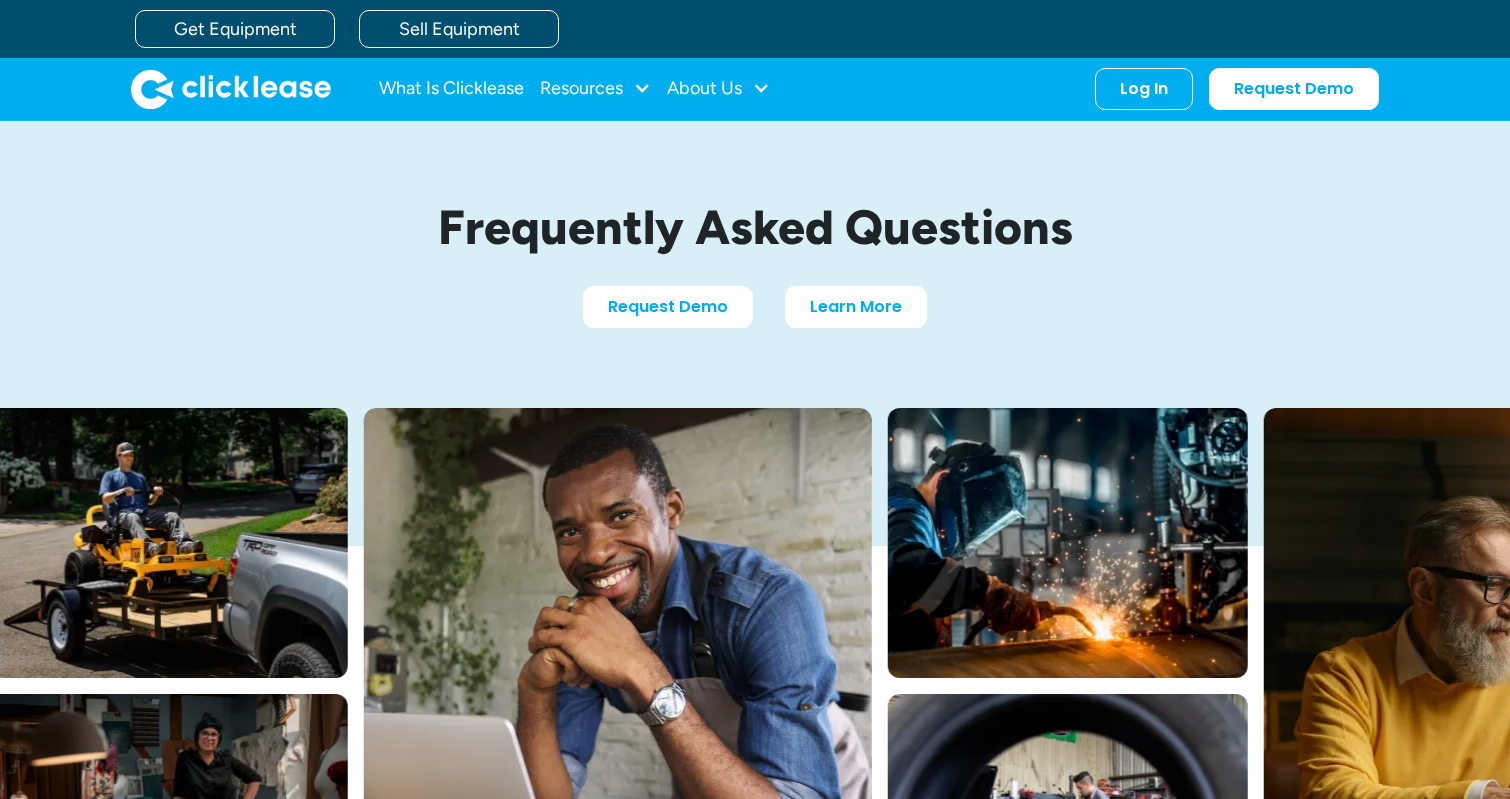 scroll, scrollTop: 0, scrollLeft: 0, axis: both 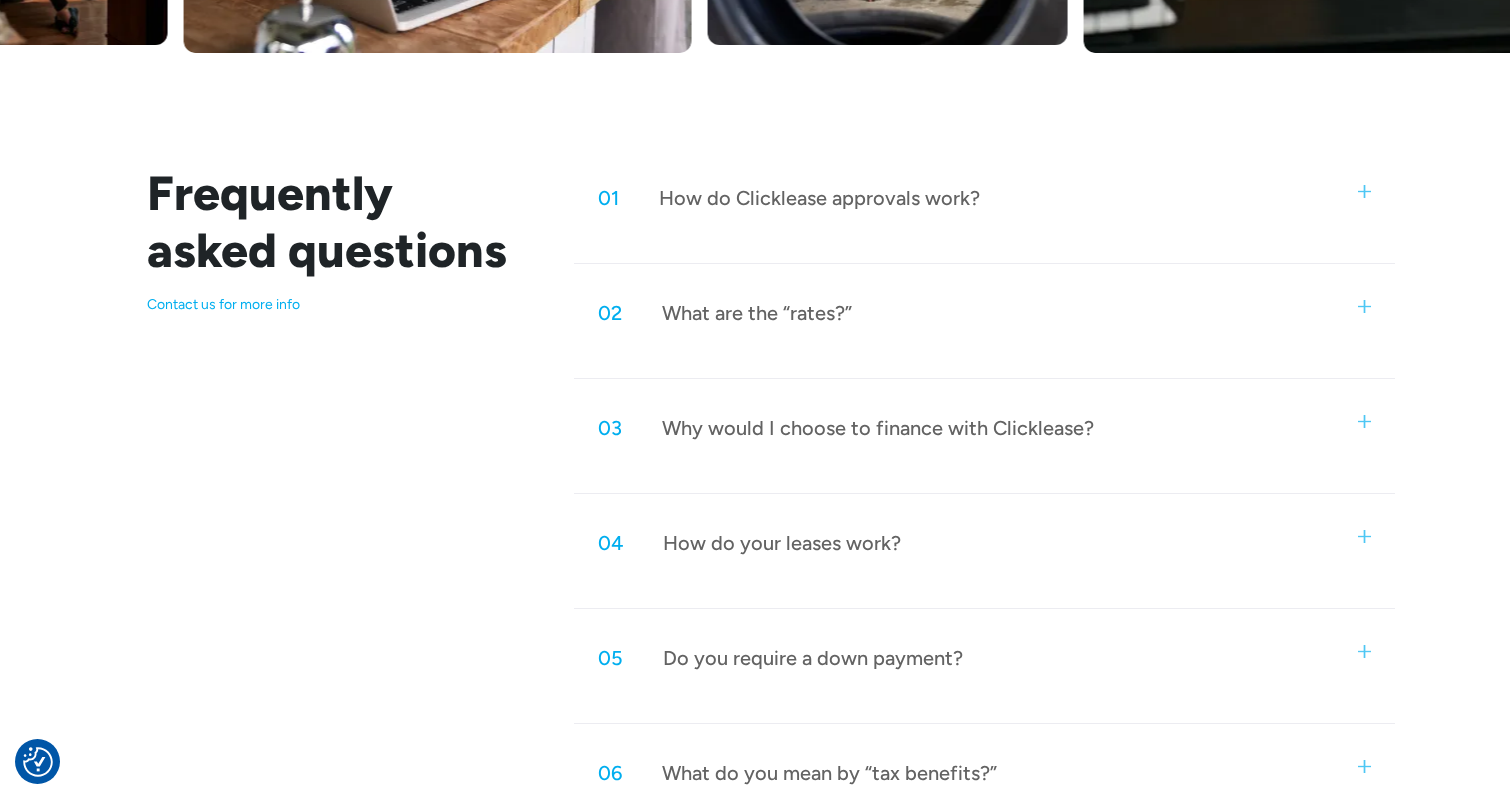 click on "What are the “rates?”" at bounding box center (757, 313) 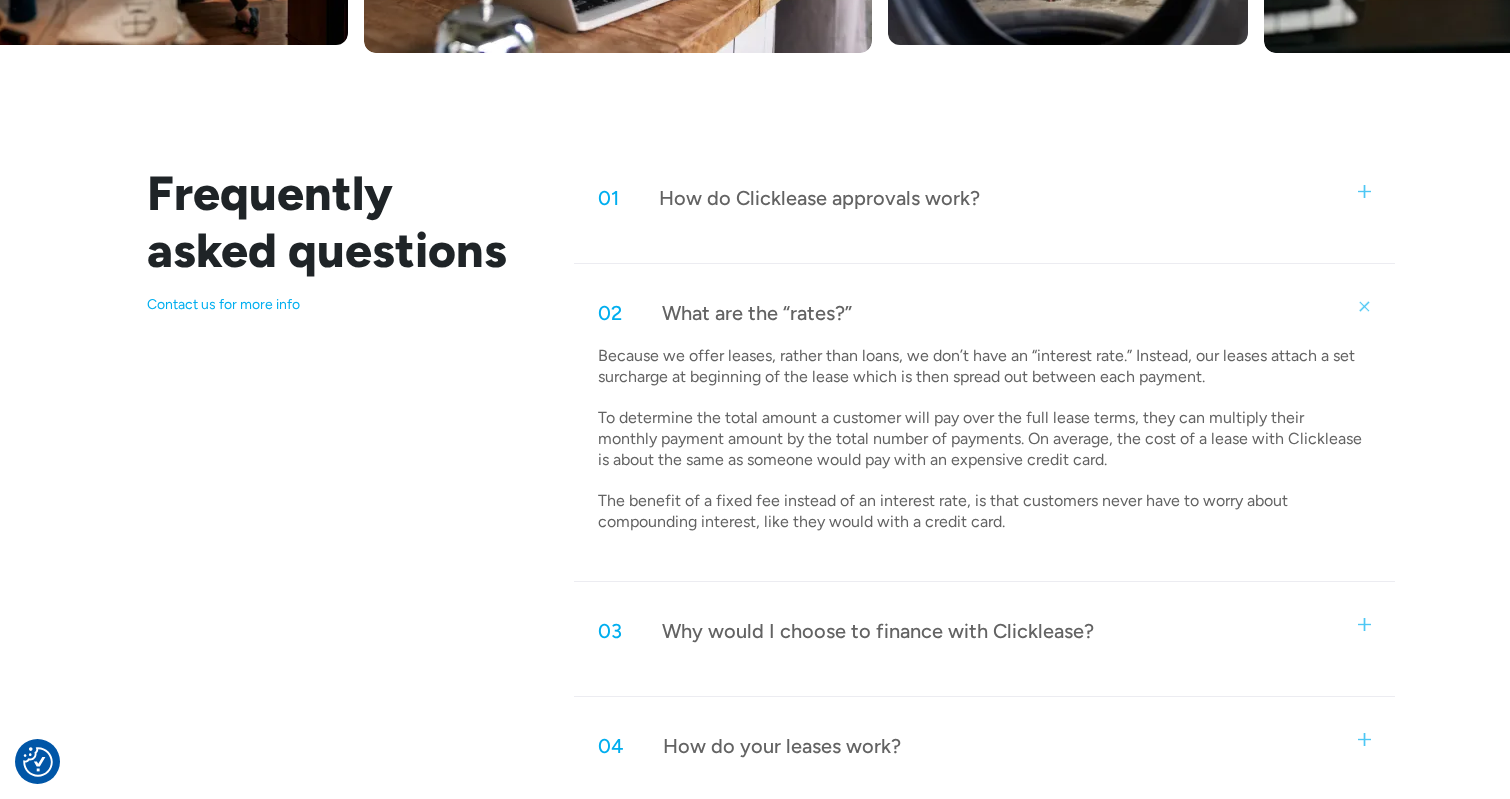 click on "01 How do Clicklease approvals work? Using our cutting-edge technology, we create custom approval amounts and payment terms to fit each applicant. This enables us to approve more customers for higher approval amounts. Customers can choose a payment plan that fits their growing business. Clicklease offers a few (usually 3) options for customers to select. Simply put—lower monthly payments spread out over a longer time frame, or higher monthly payments with a shorter lease term. Customers can consider their budget, situation, and the amount of revenue they expect to earn from a piece of equipment to determine which terms will suit their needs. 02 What are the “rates?” Because we offer leases, rather than loans, we don’t have an “interest rate.” Instead, our leases attach a set surcharge at beginning of the lease which is then spread out between each payment. 03 Why would I choose to finance with Clicklease? ‍ ‍ ‍ 2. Clicklease payments make it easy to budget and measure ROI. ‍ 04 05 06 07" at bounding box center (984, 661) 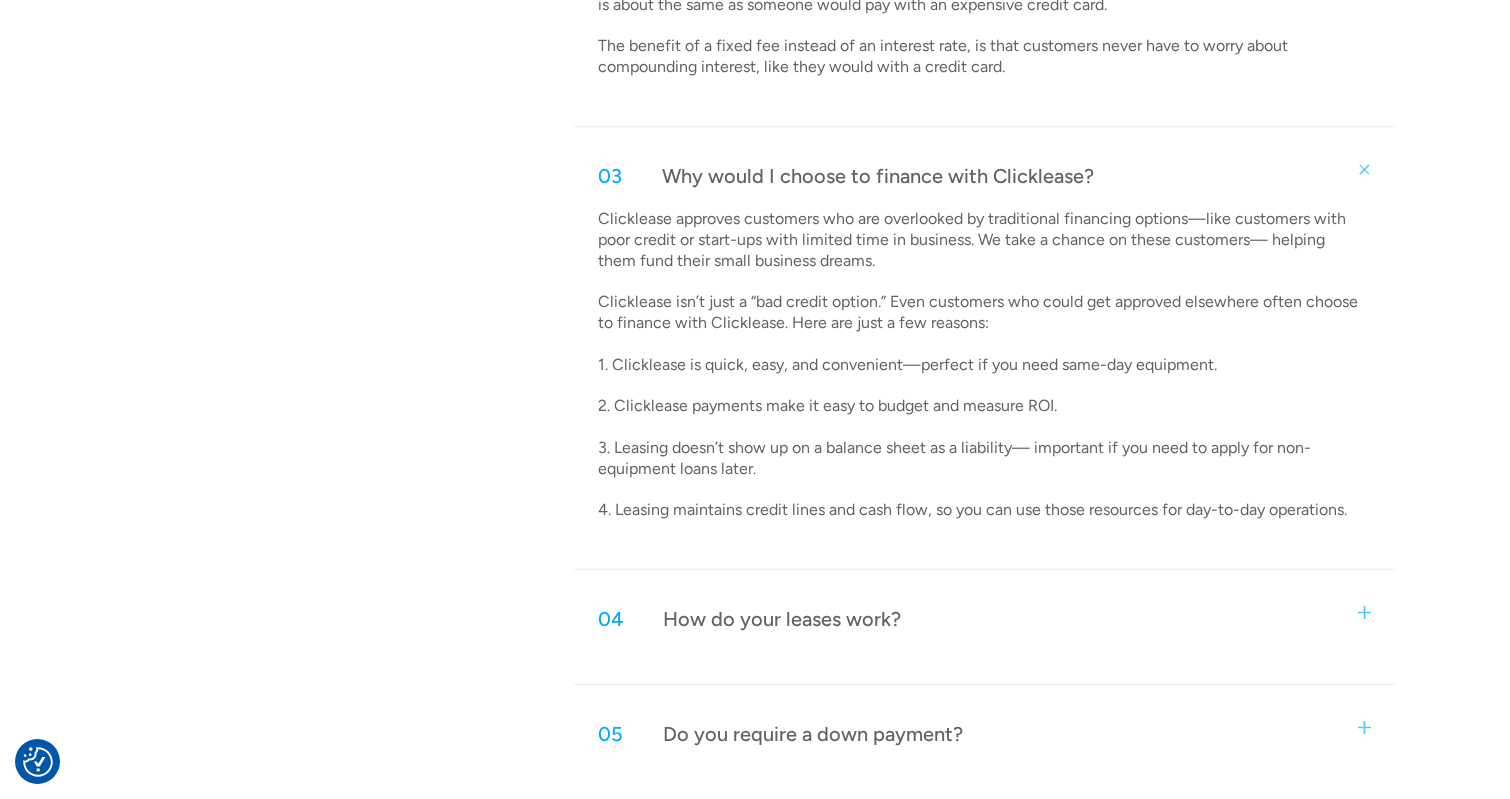 scroll, scrollTop: 1403, scrollLeft: 0, axis: vertical 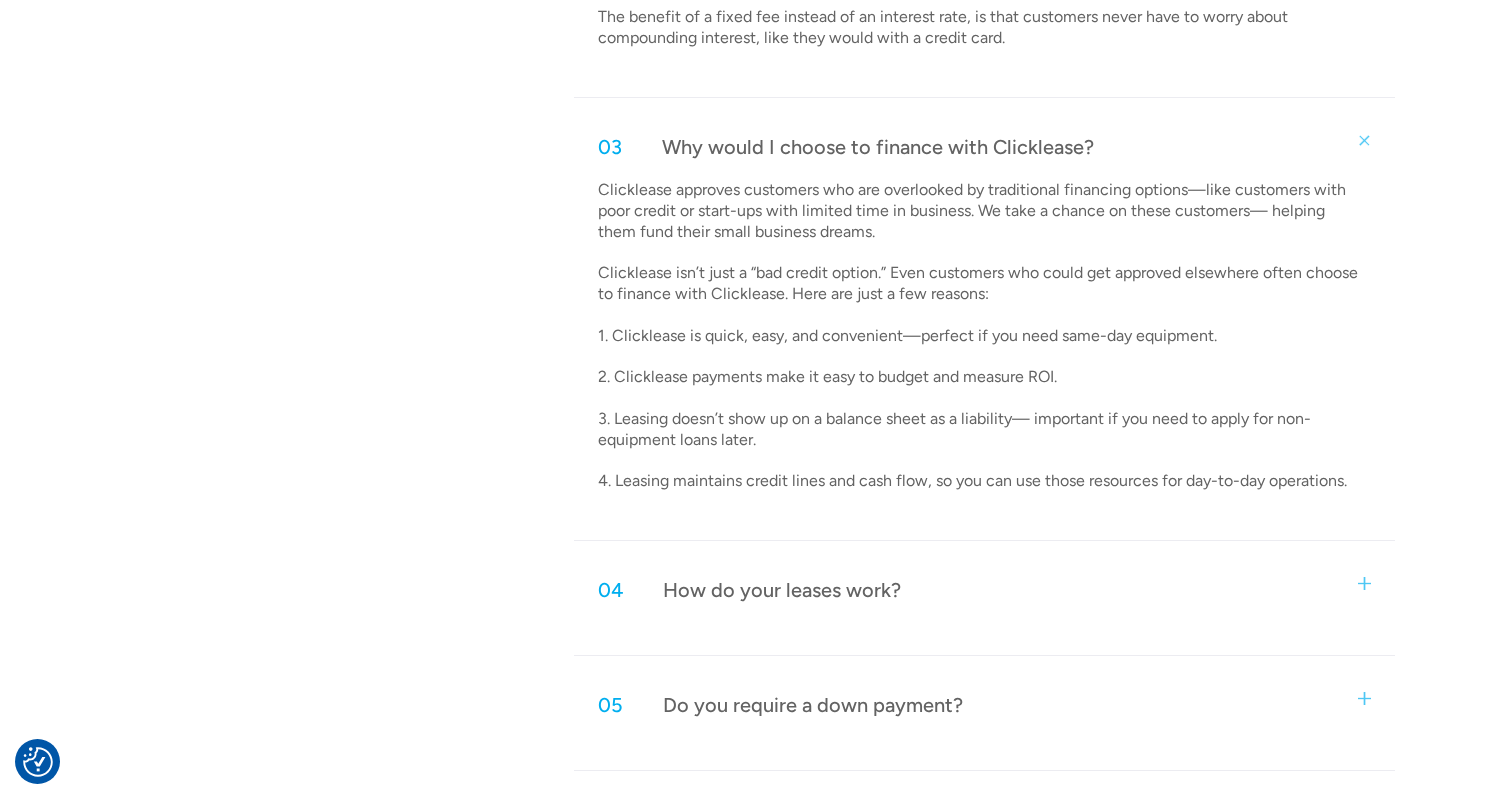 click on "04 How do your leases work?" at bounding box center [984, 590] 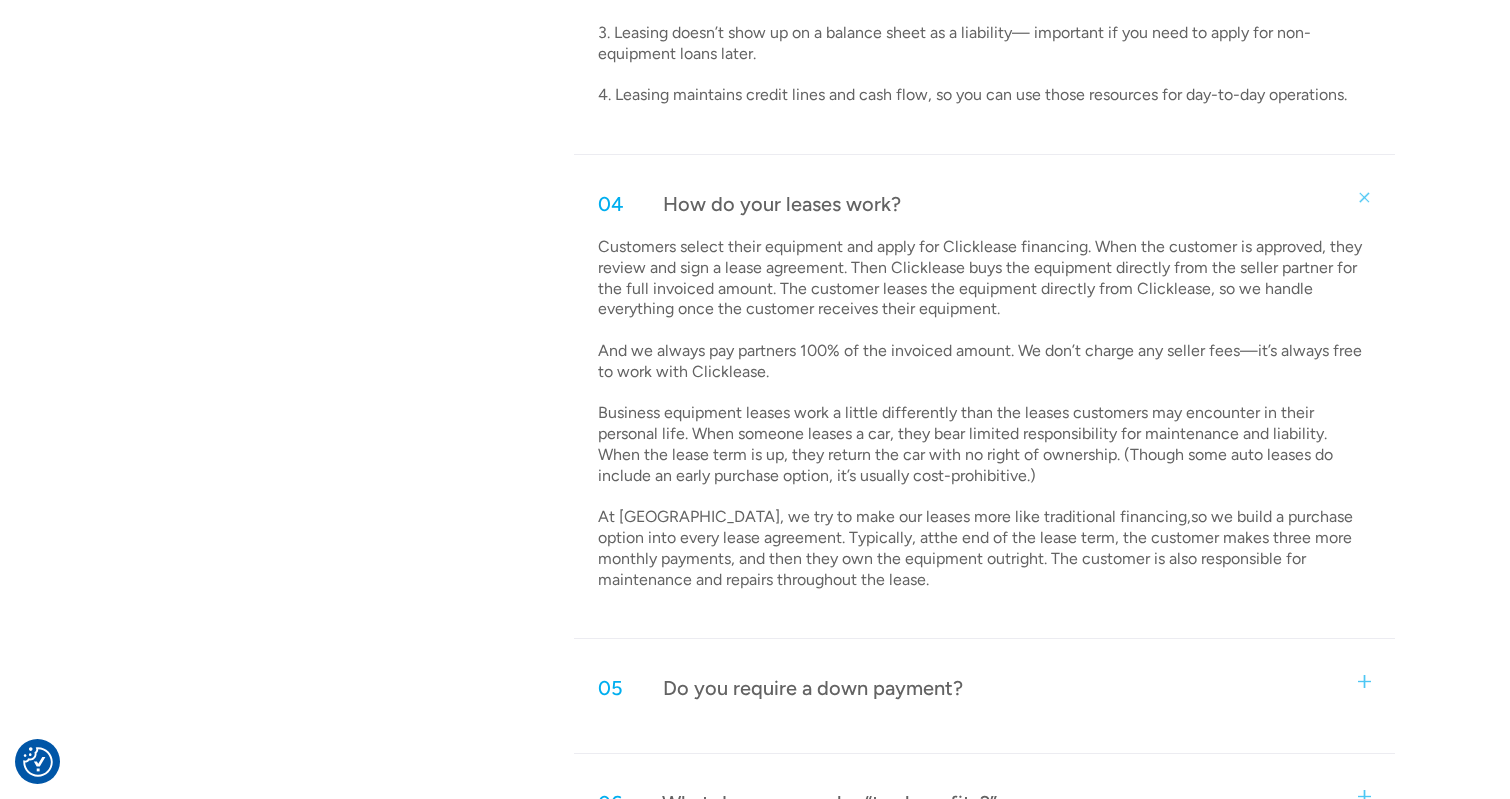 scroll, scrollTop: 1793, scrollLeft: 0, axis: vertical 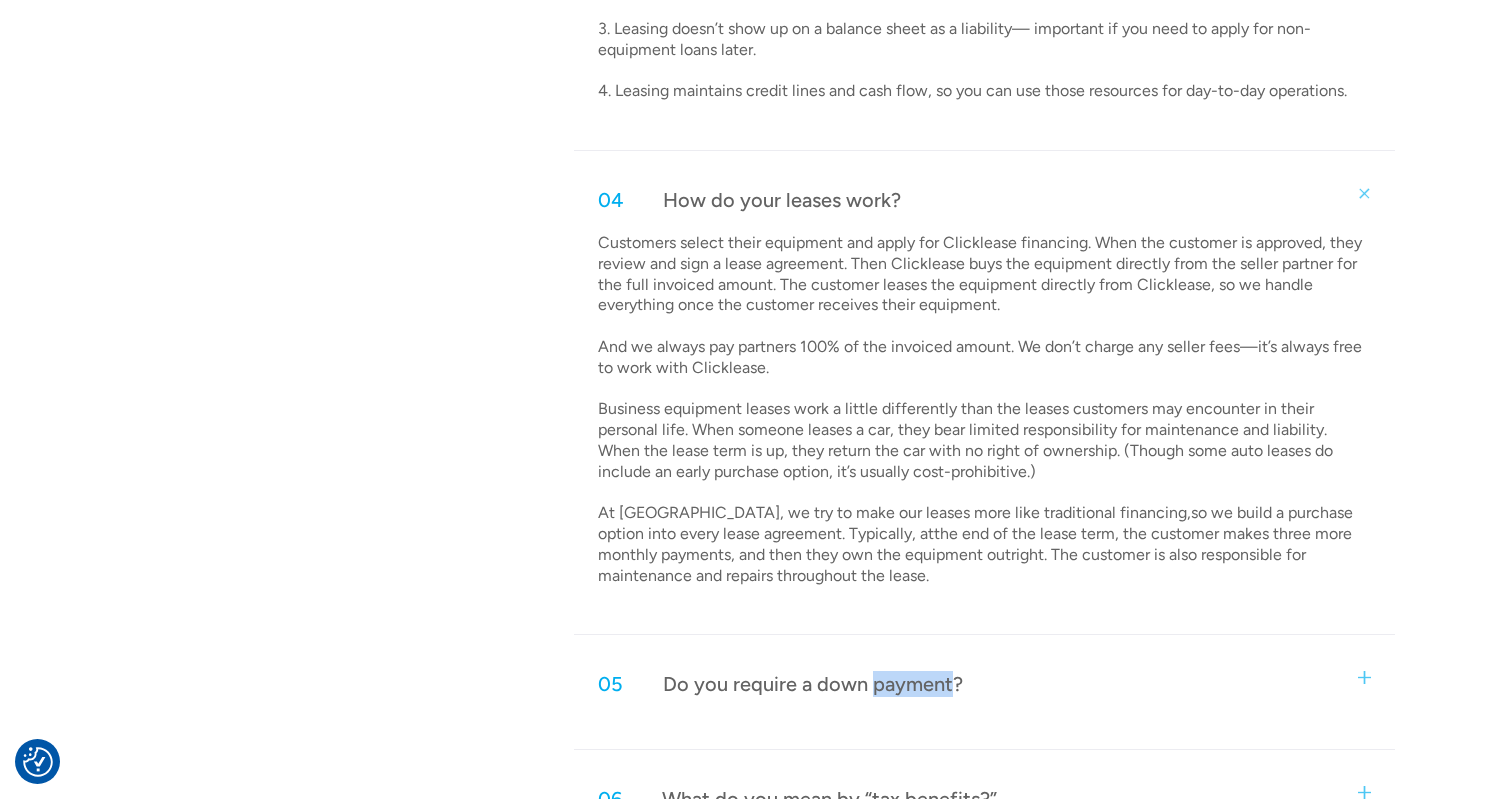 click on "Do you require a down payment?" at bounding box center [813, 684] 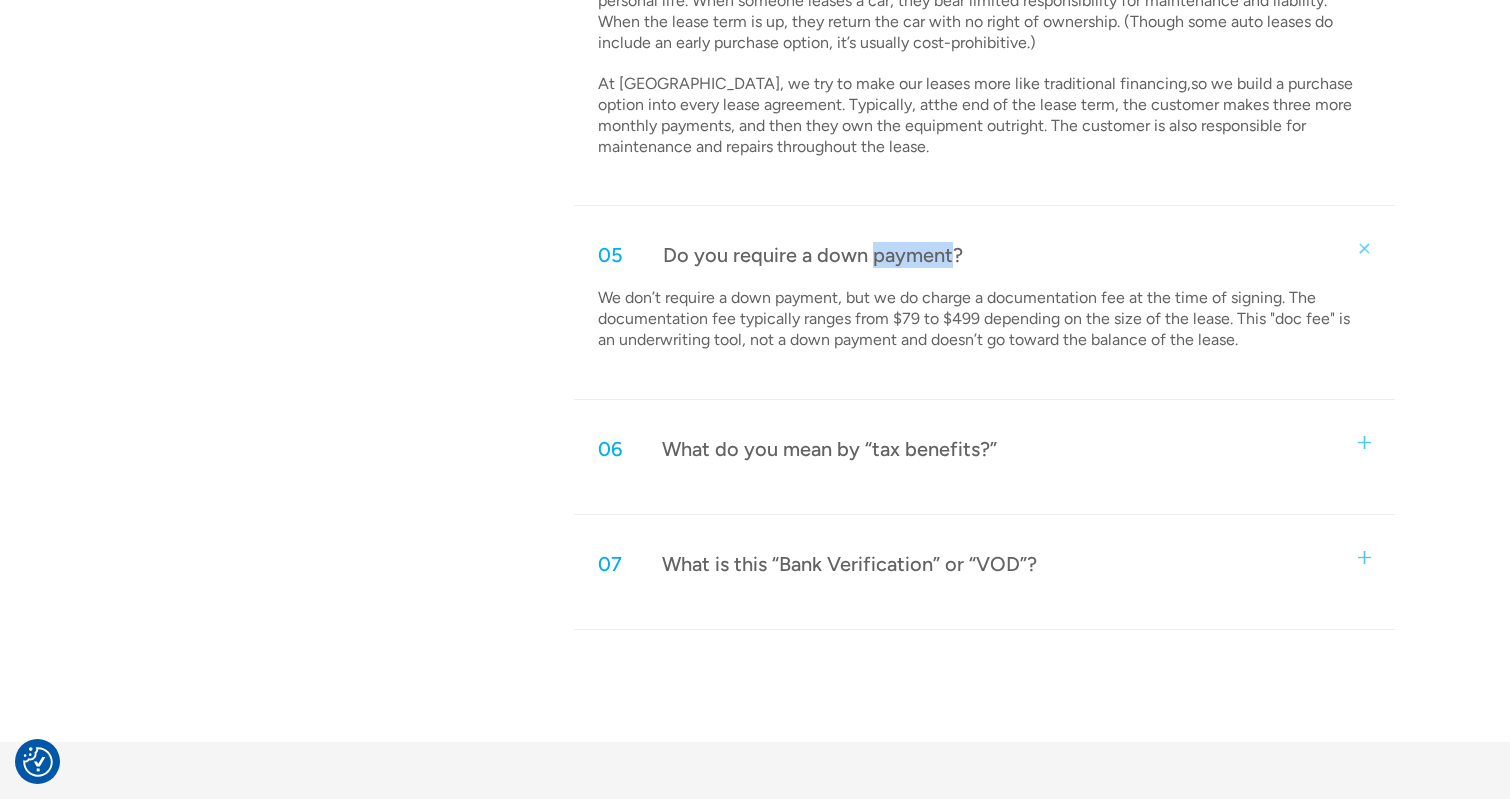 scroll, scrollTop: 2239, scrollLeft: 0, axis: vertical 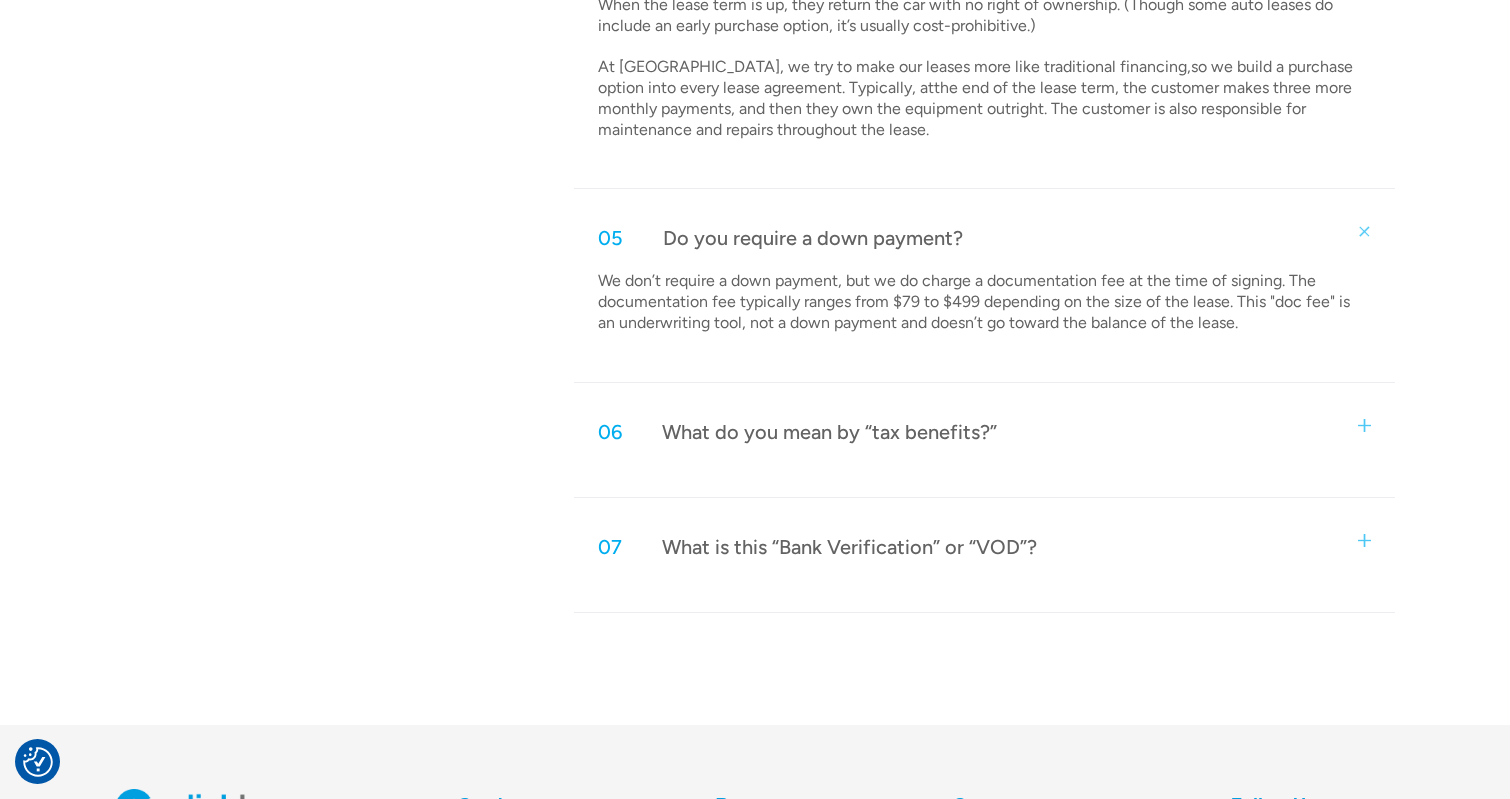click on "What is this “Bank Verification” or “VOD”?" at bounding box center (849, 547) 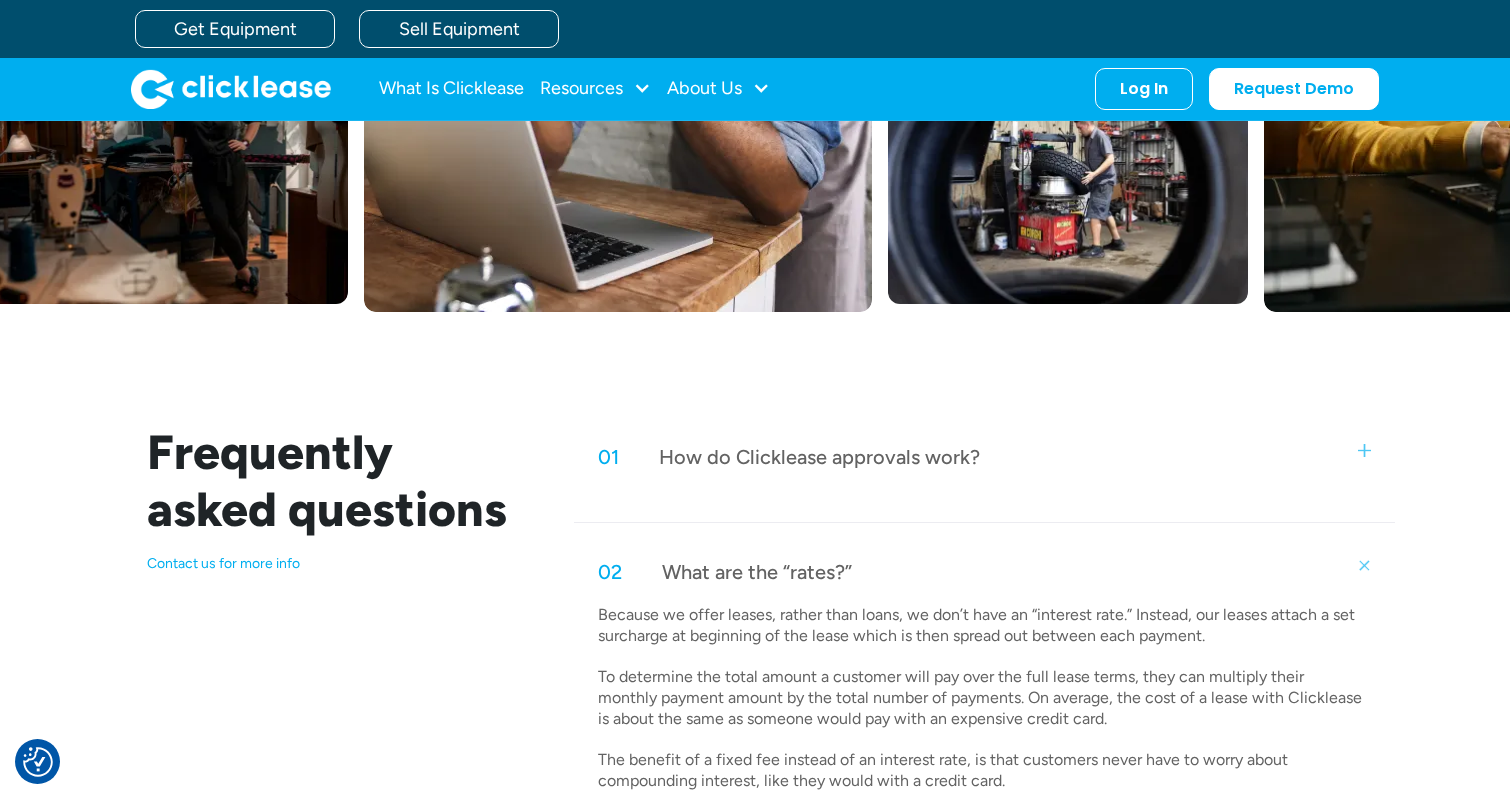 scroll, scrollTop: 651, scrollLeft: 0, axis: vertical 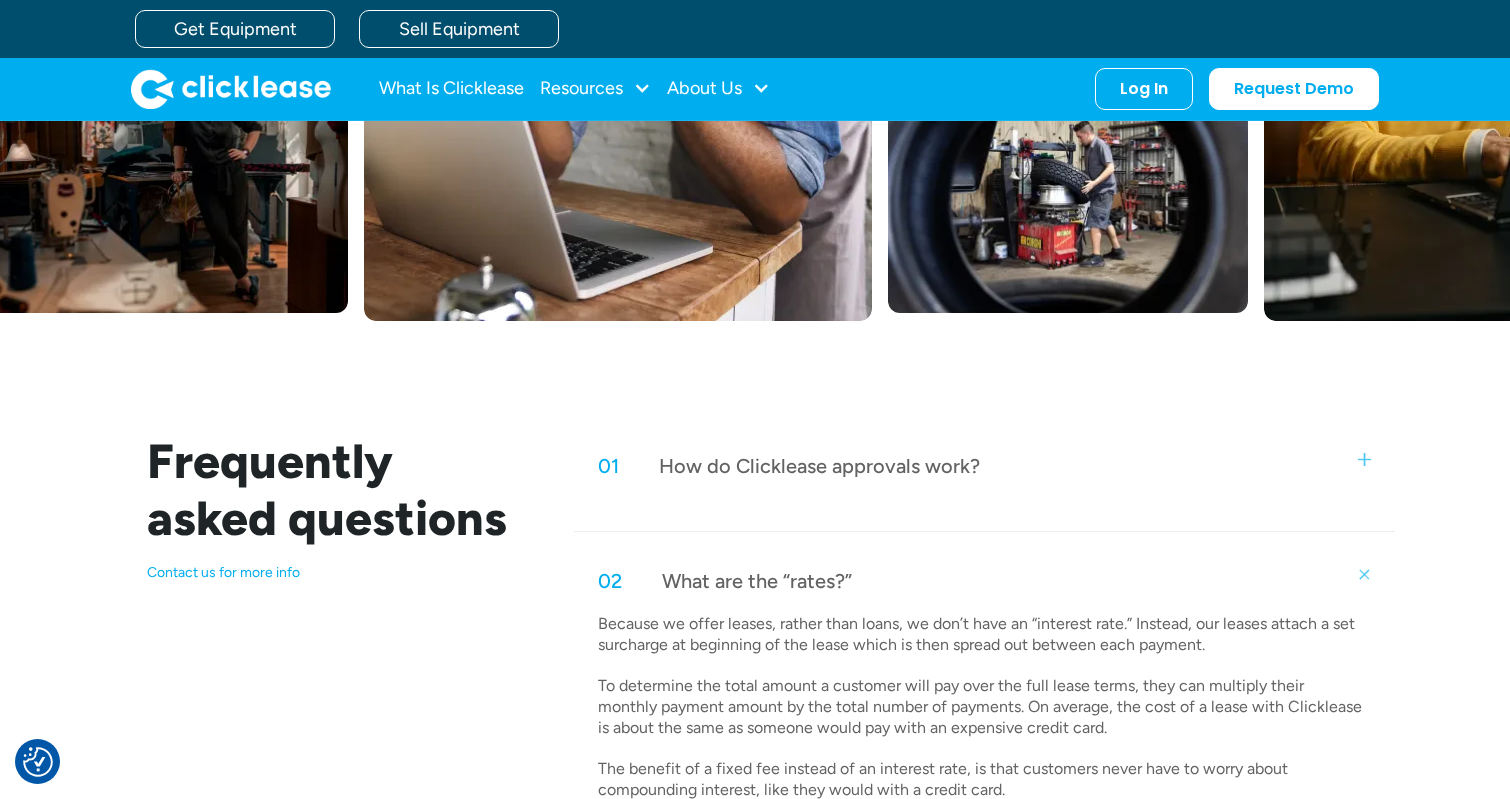 click on "01 How do Clicklease approvals work?" at bounding box center [984, 466] 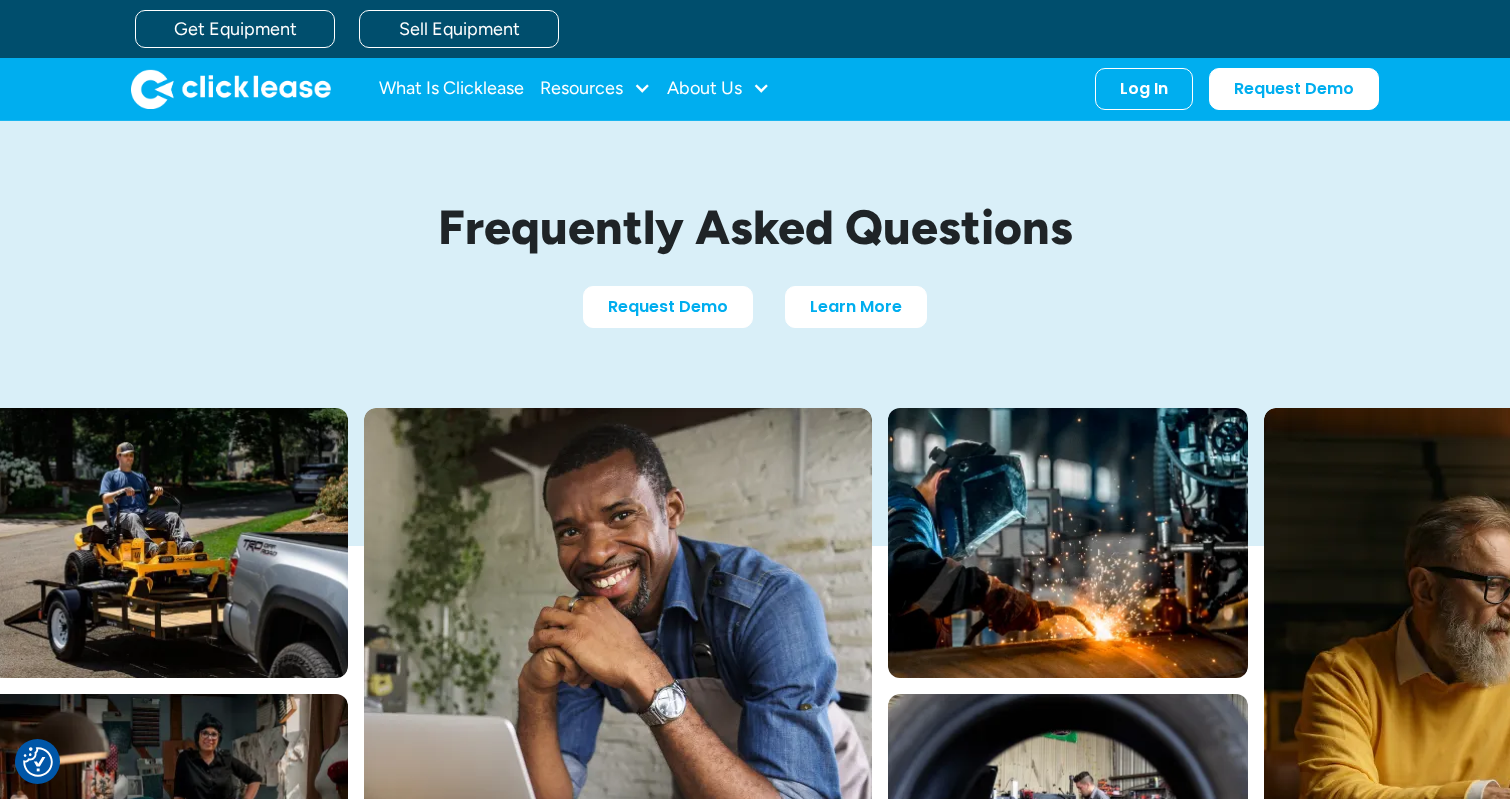 scroll, scrollTop: 0, scrollLeft: 0, axis: both 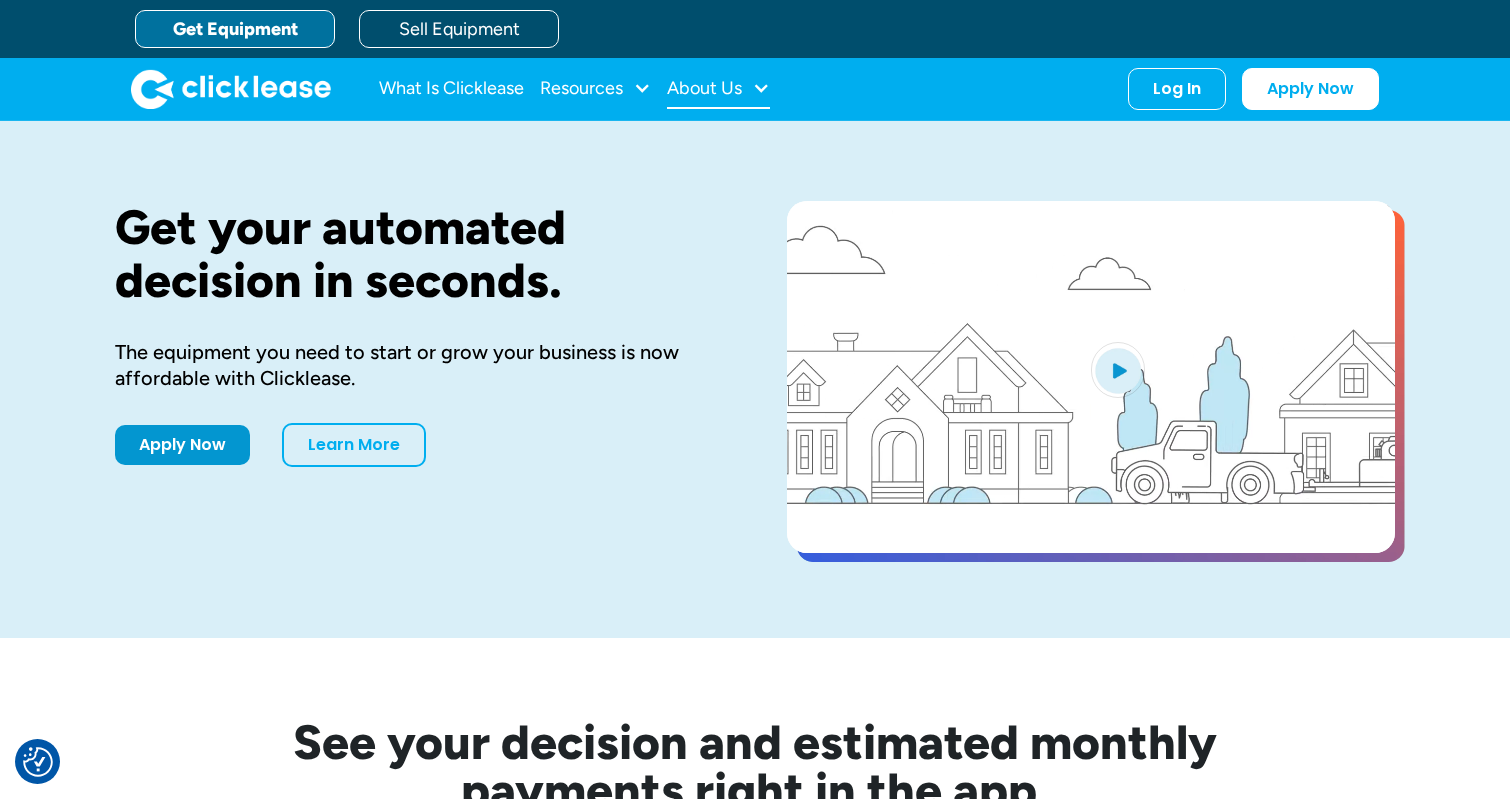 click on "About Us" at bounding box center (704, 88) 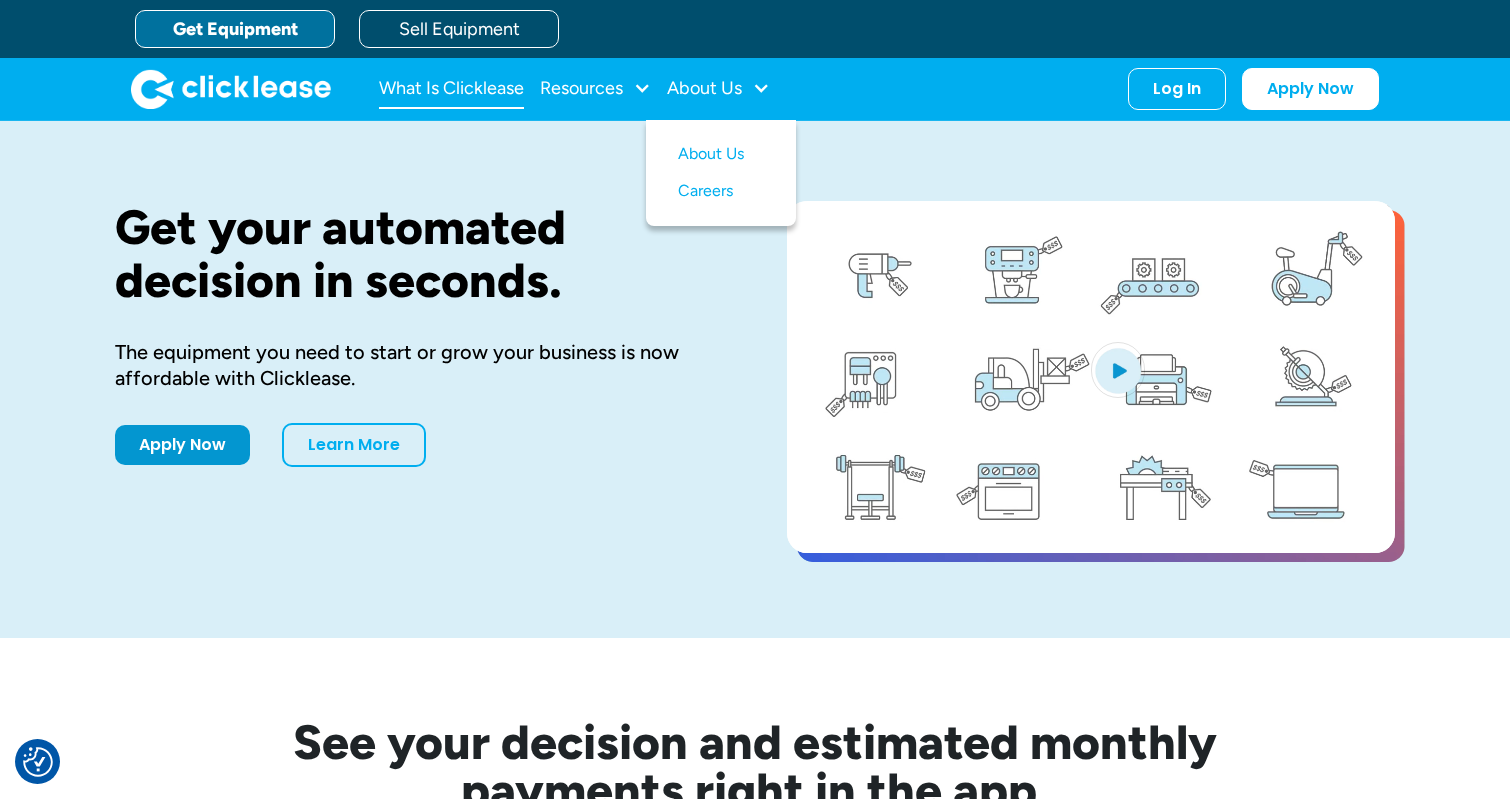 click on "What Is Clicklease" at bounding box center [451, 89] 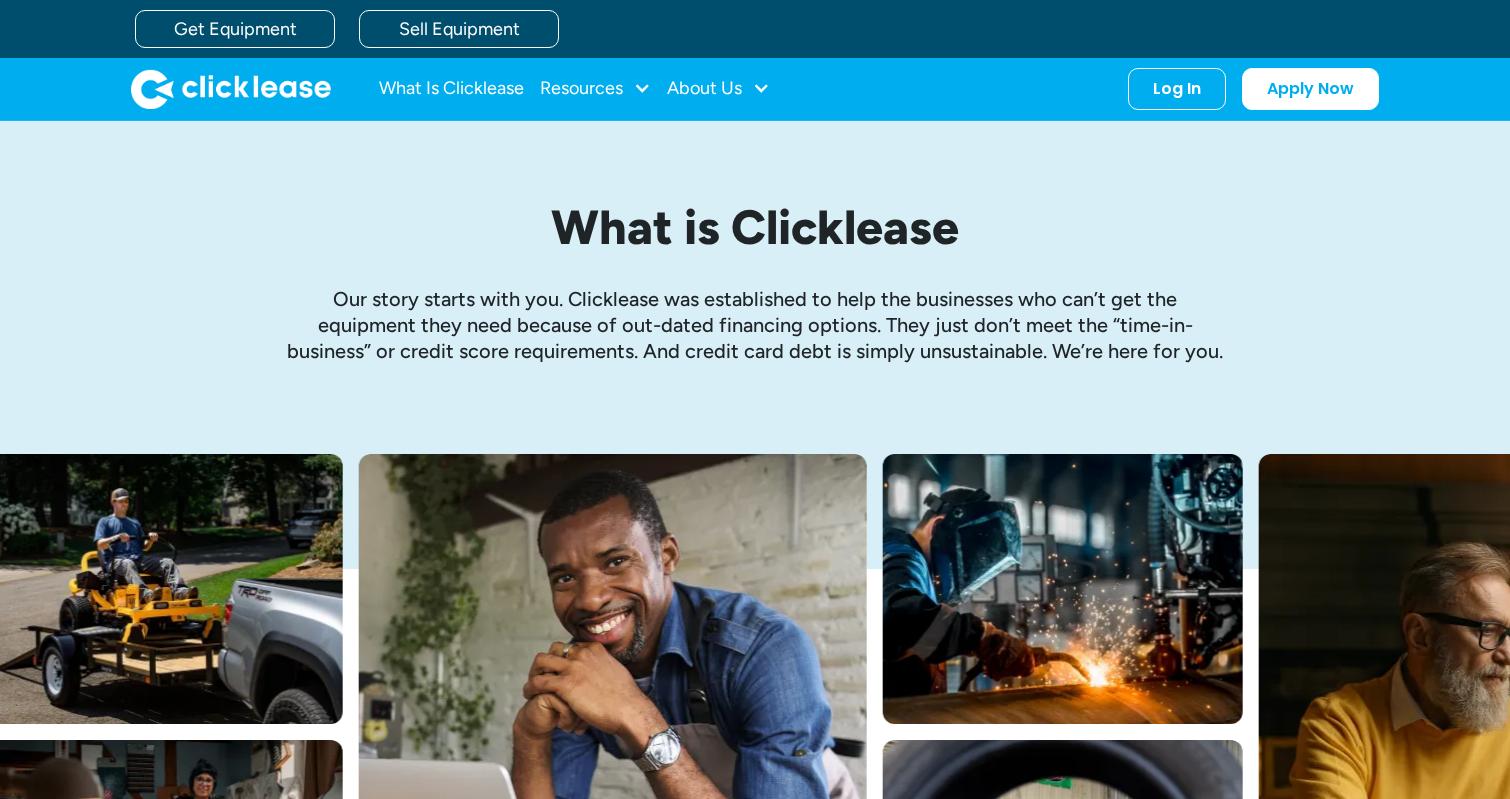 scroll, scrollTop: 0, scrollLeft: 0, axis: both 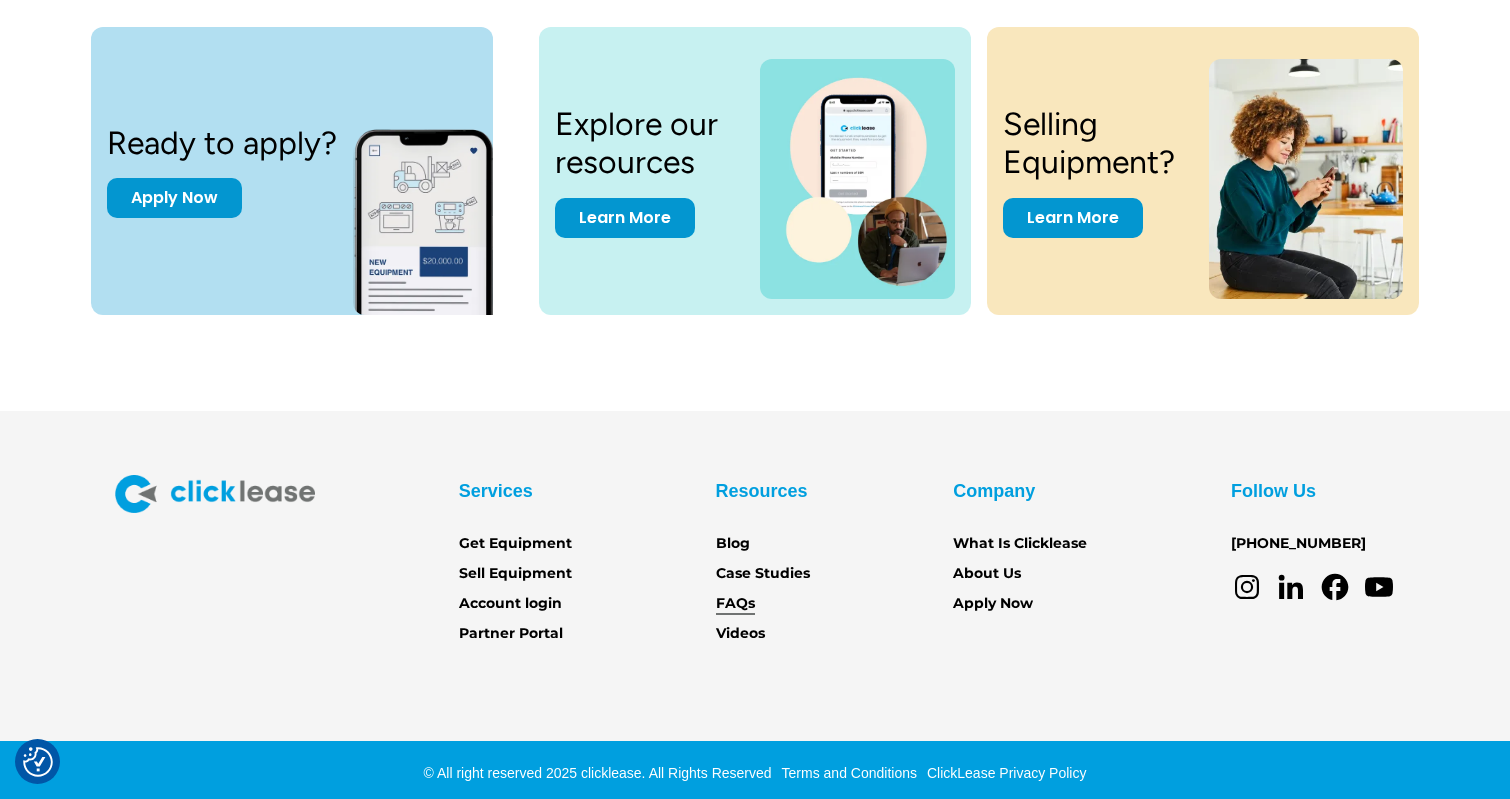 click on "FAQs" at bounding box center [735, 604] 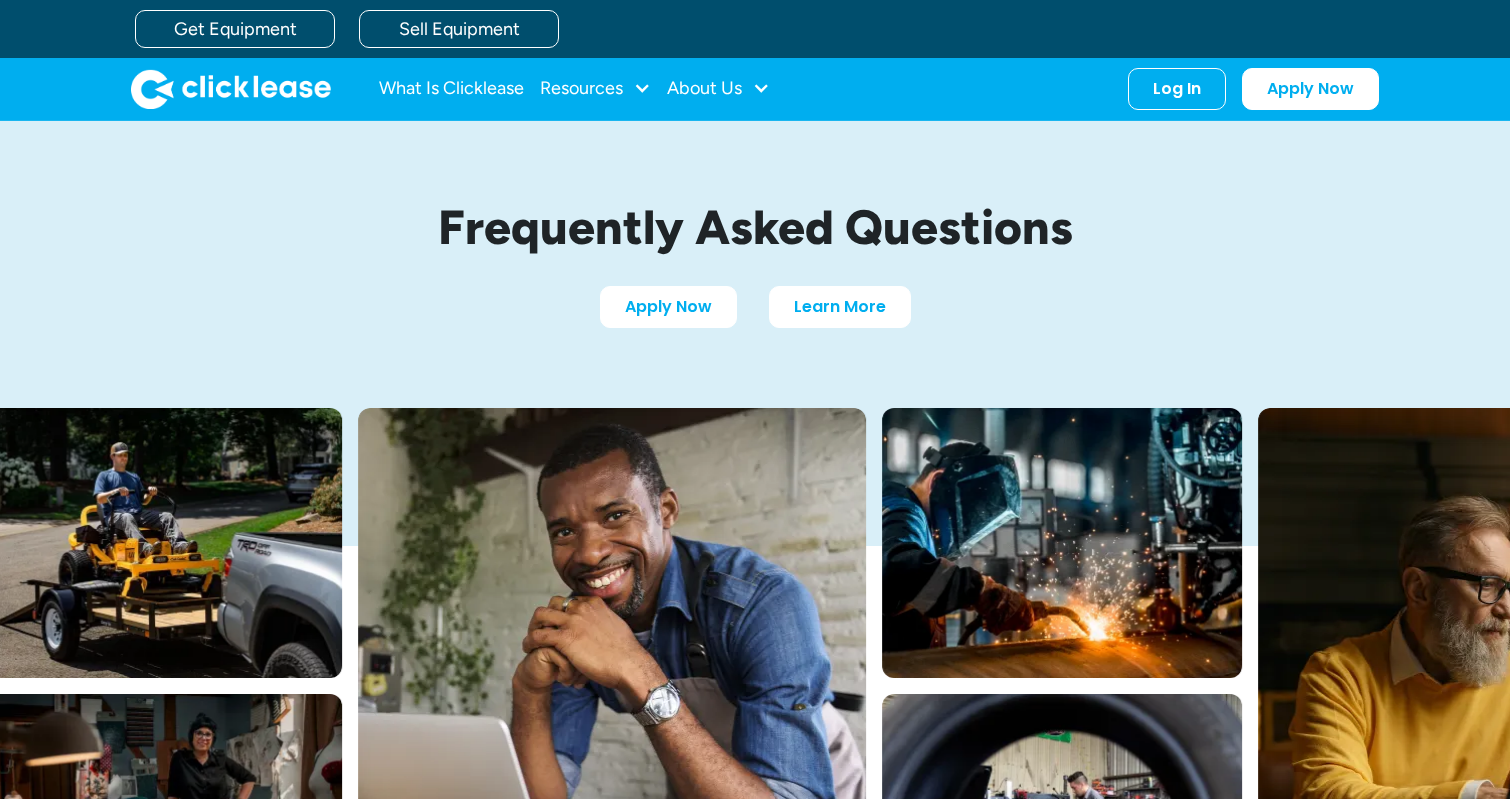 scroll, scrollTop: 0, scrollLeft: 0, axis: both 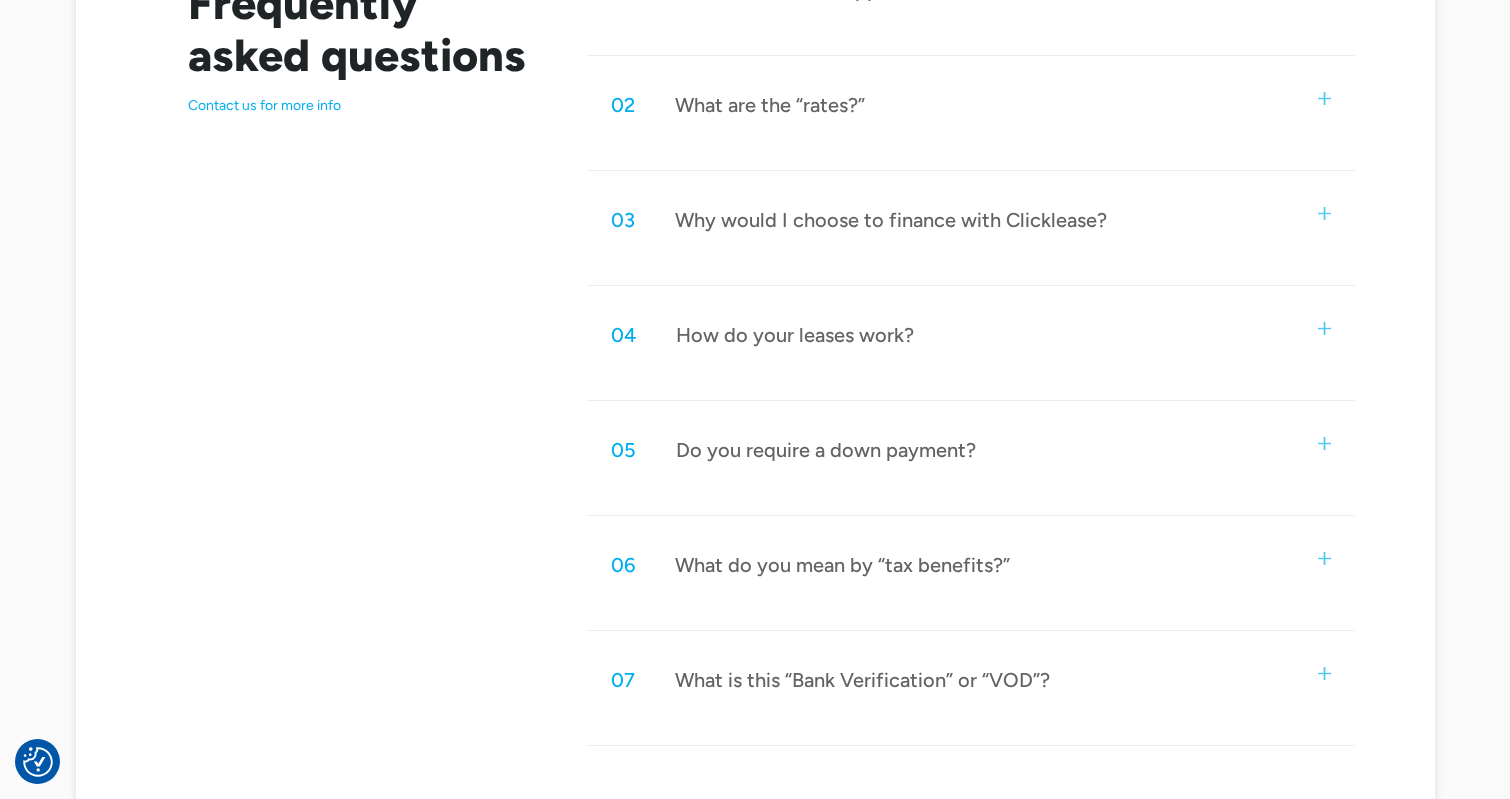 click on "How do your leases work?" at bounding box center (795, 335) 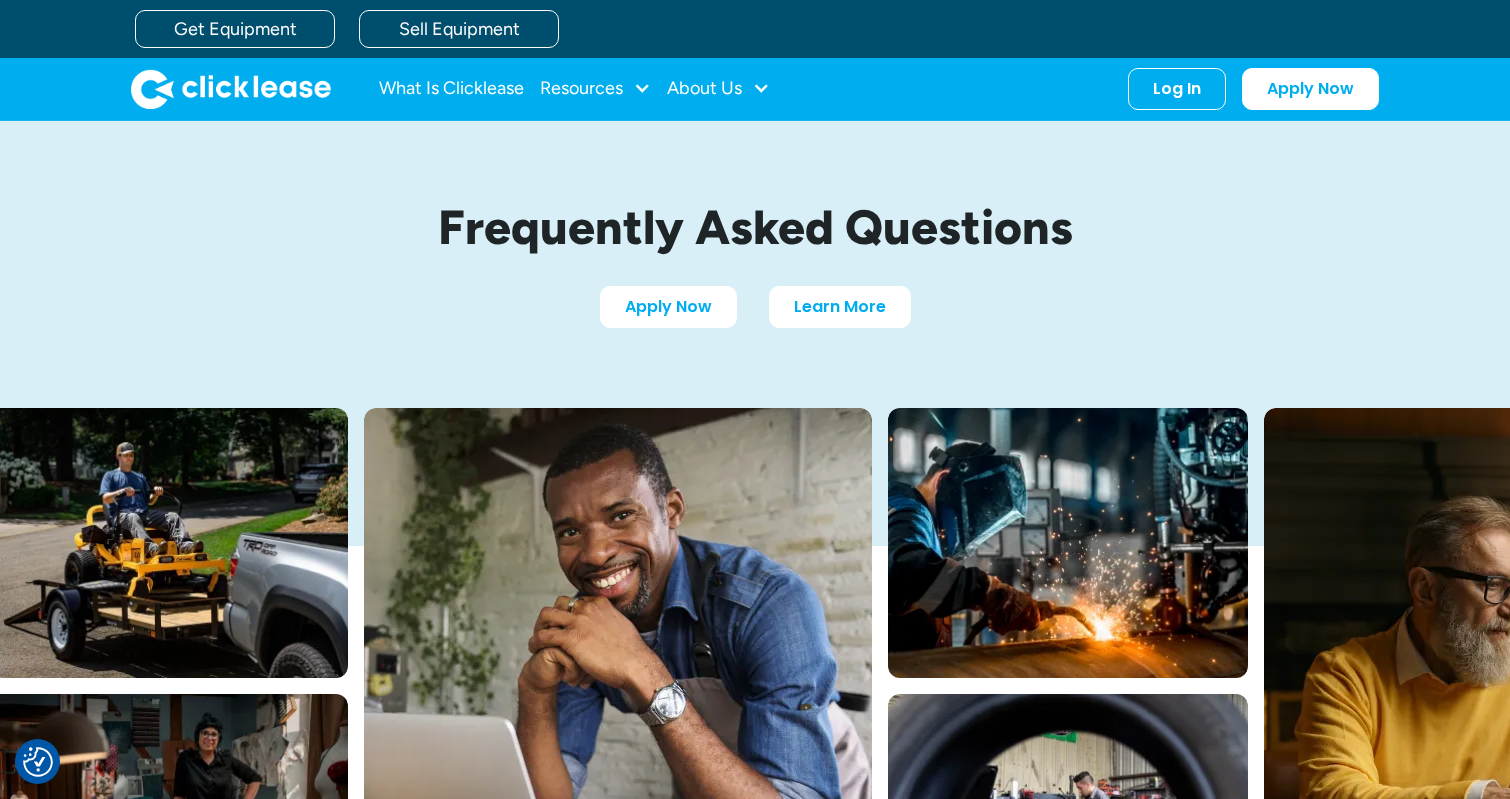 scroll, scrollTop: 0, scrollLeft: 0, axis: both 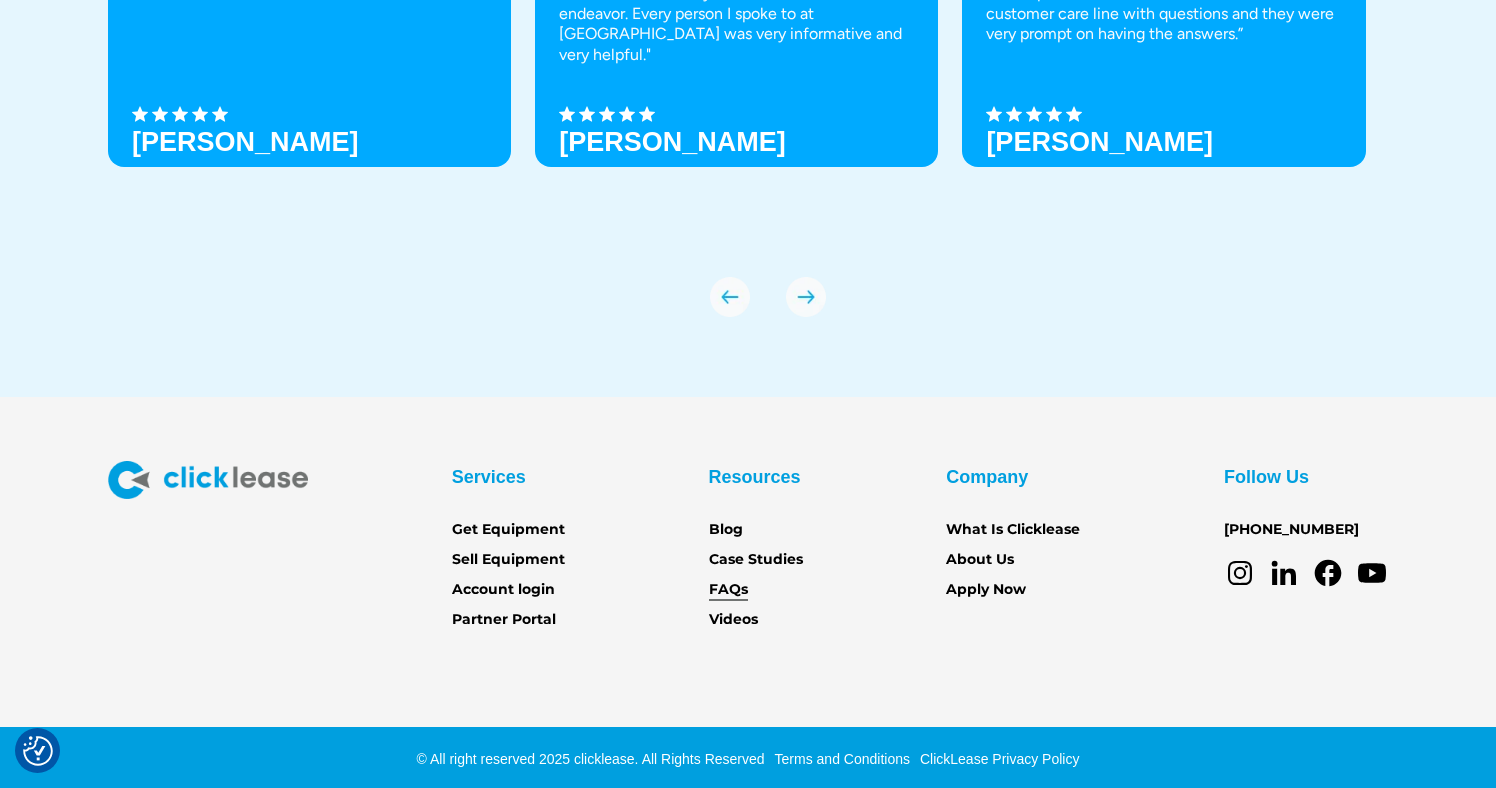 click on "FAQs" at bounding box center [728, 590] 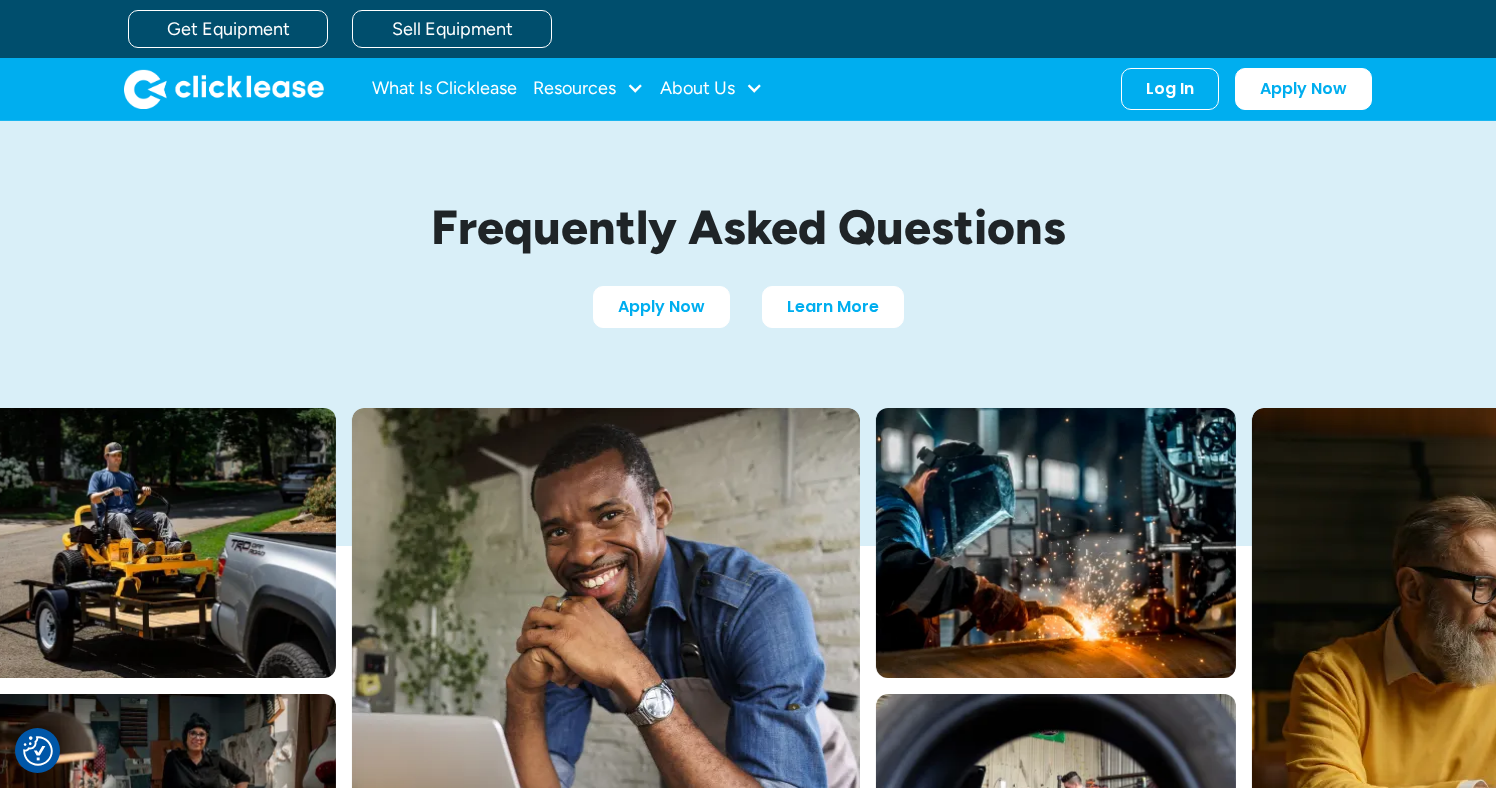 scroll, scrollTop: 0, scrollLeft: 0, axis: both 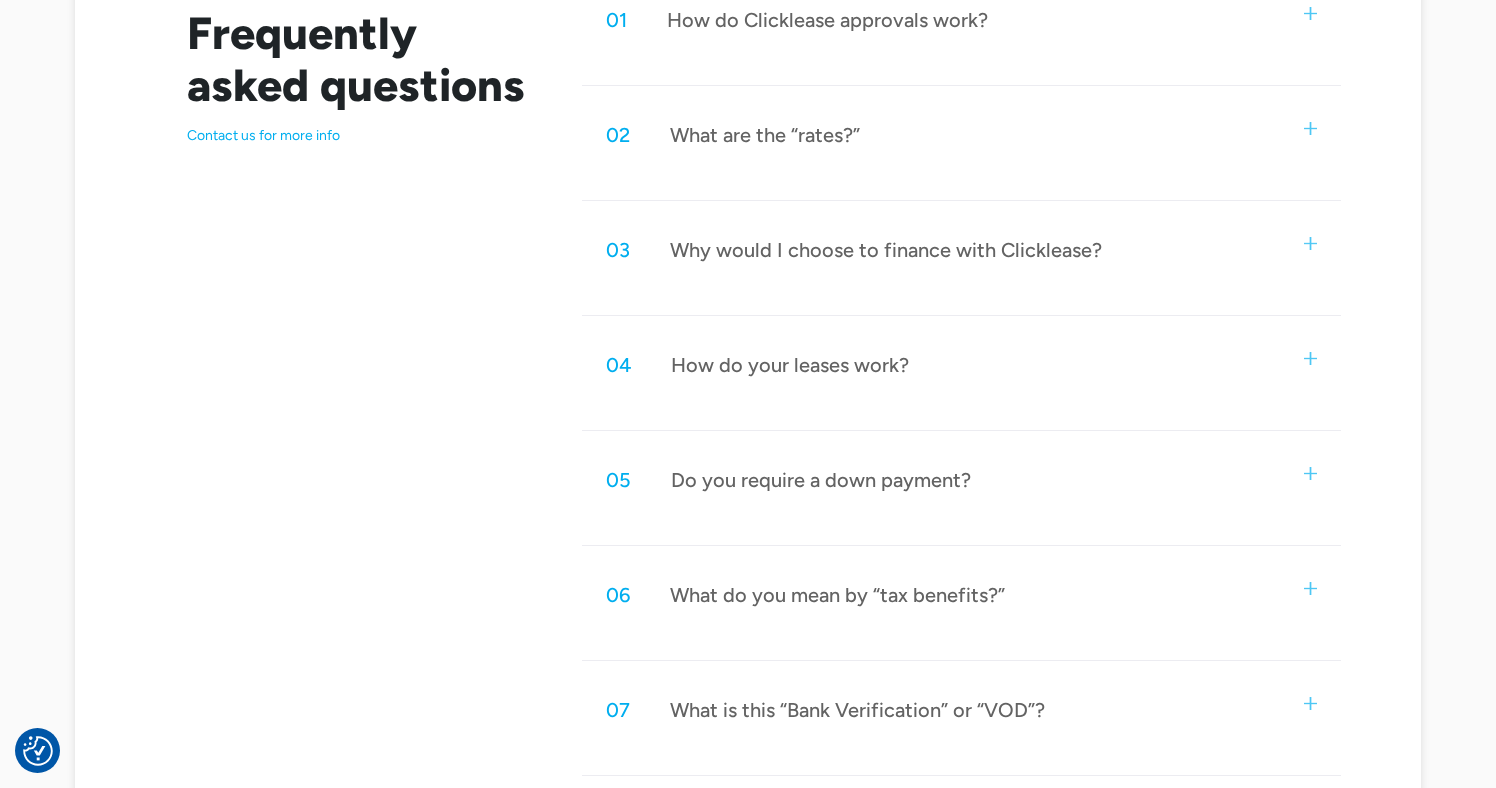 click on "Why would I choose to finance with Clicklease?" at bounding box center [886, 250] 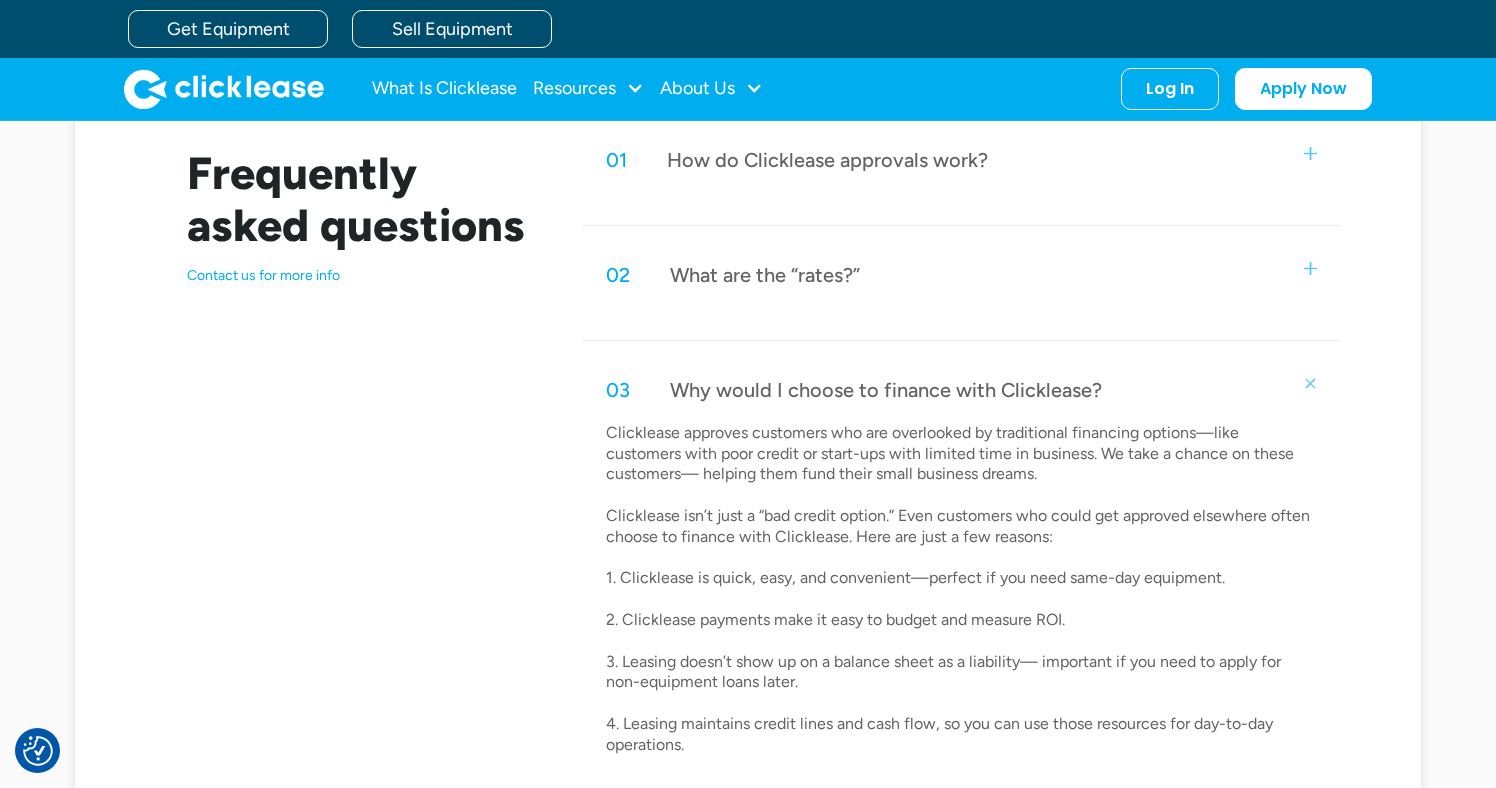 scroll, scrollTop: 949, scrollLeft: 0, axis: vertical 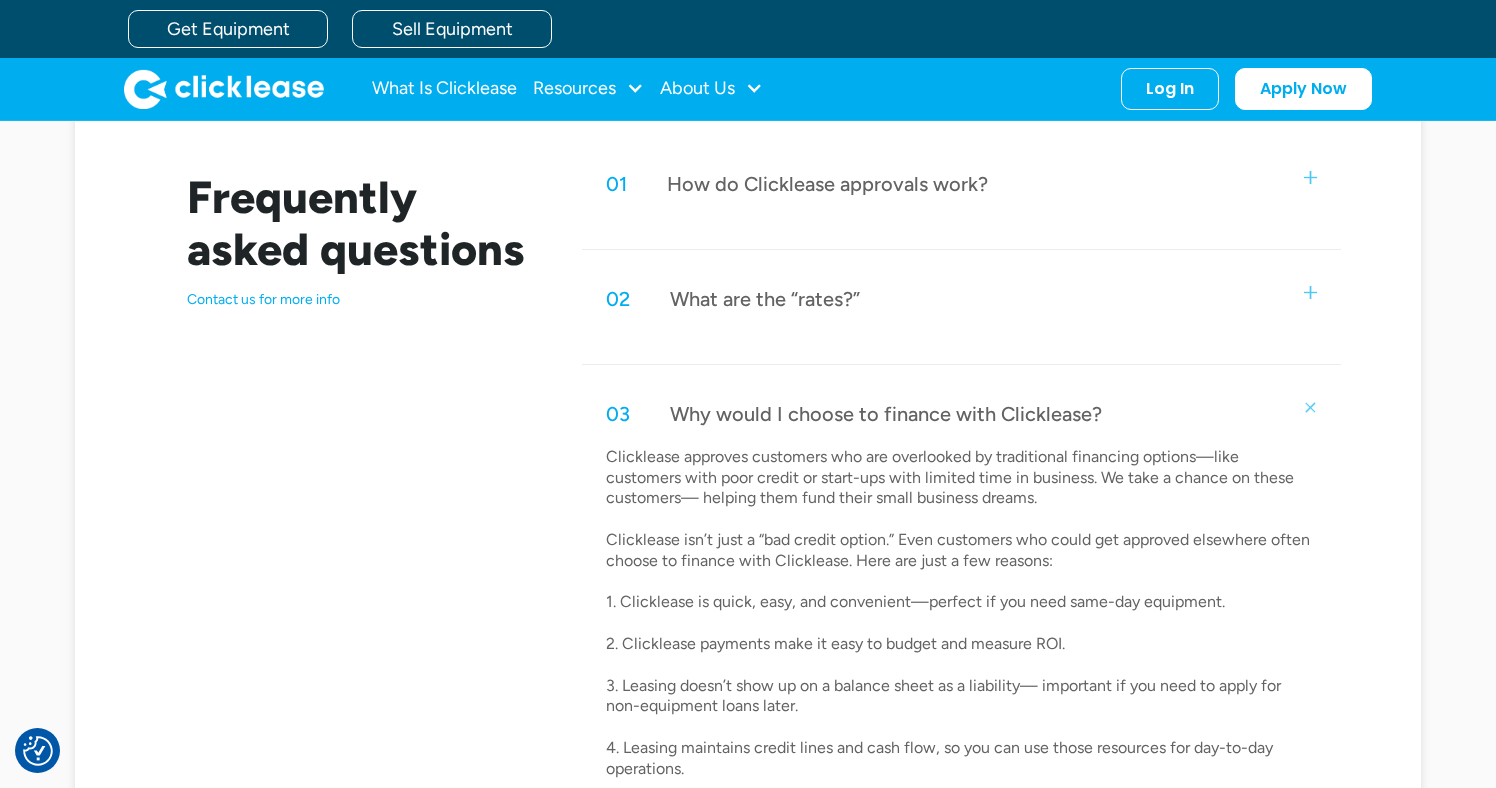 click on "What are the “rates?”" at bounding box center (765, 299) 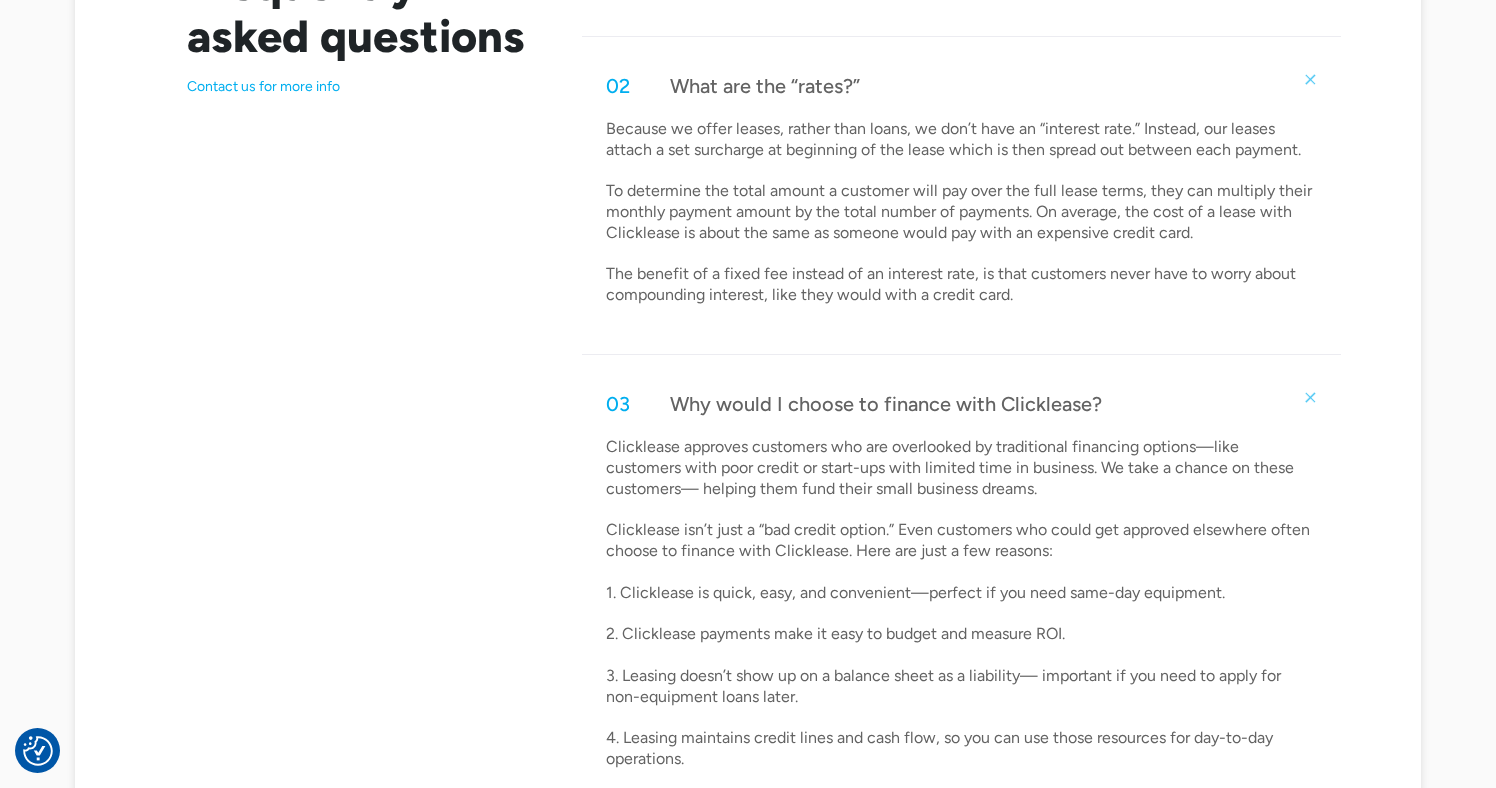 scroll, scrollTop: 1173, scrollLeft: 0, axis: vertical 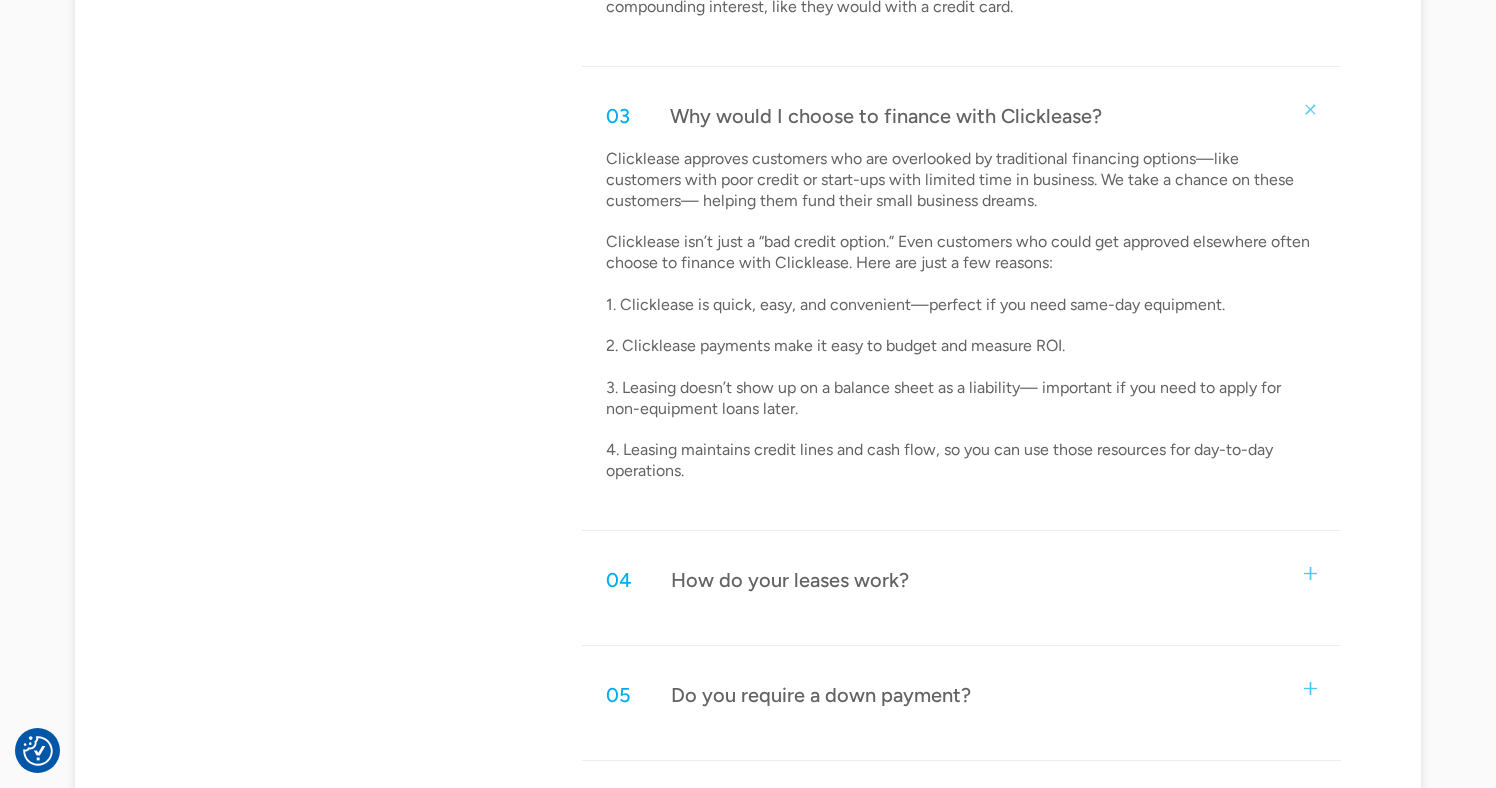 click on "04 How do your leases work?" at bounding box center [961, 580] 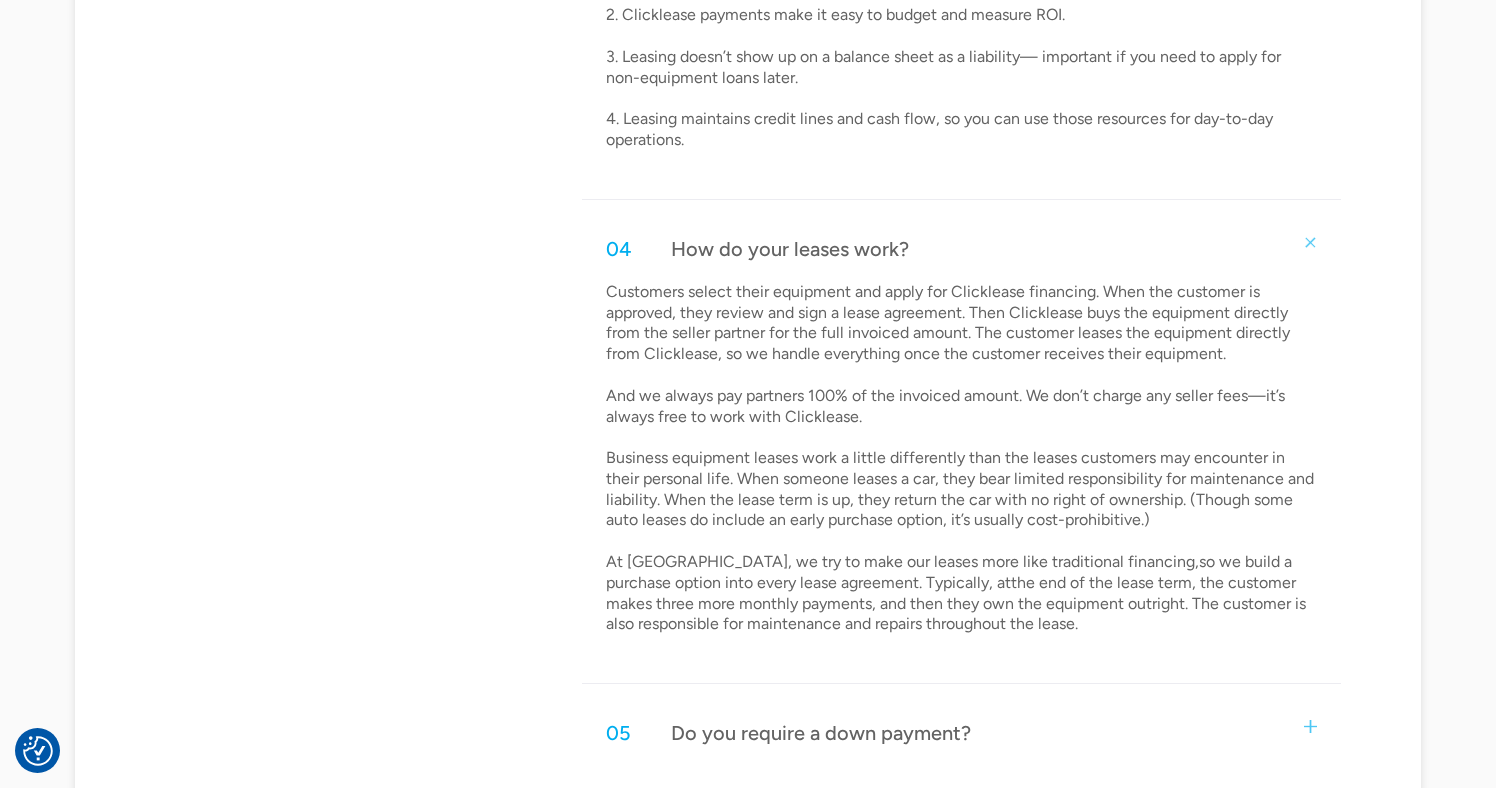 scroll, scrollTop: 1785, scrollLeft: 0, axis: vertical 